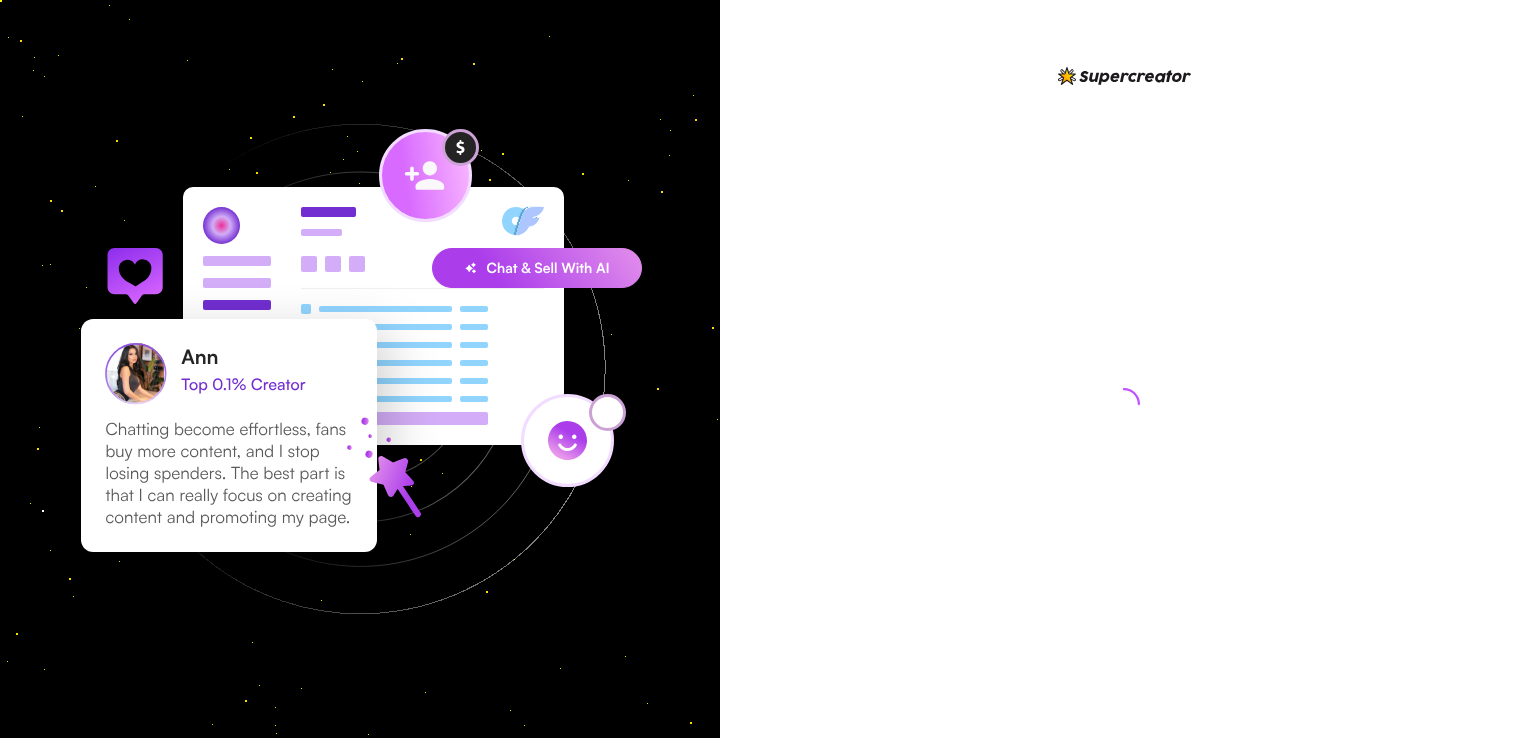 scroll, scrollTop: 0, scrollLeft: 0, axis: both 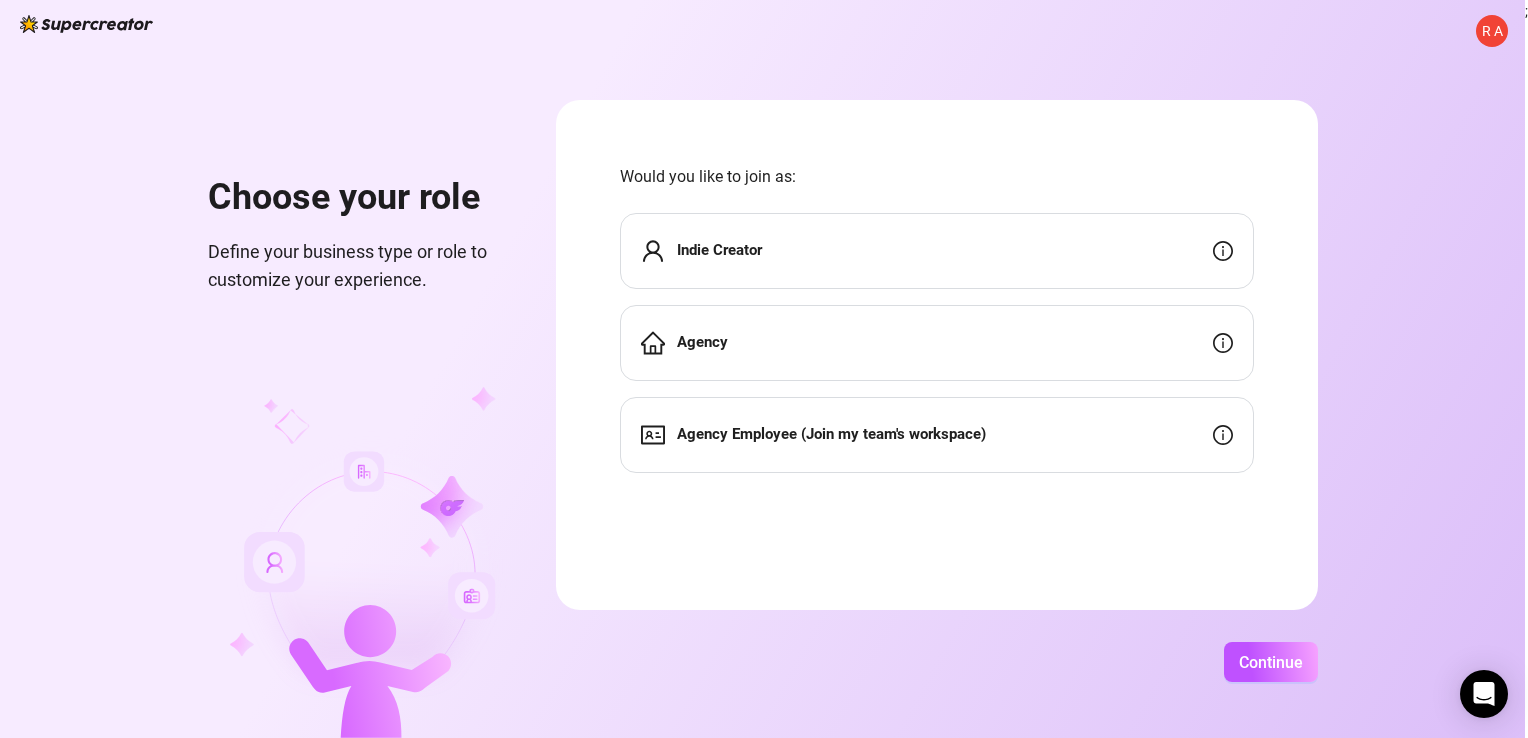 click on "Agency" at bounding box center (937, 343) 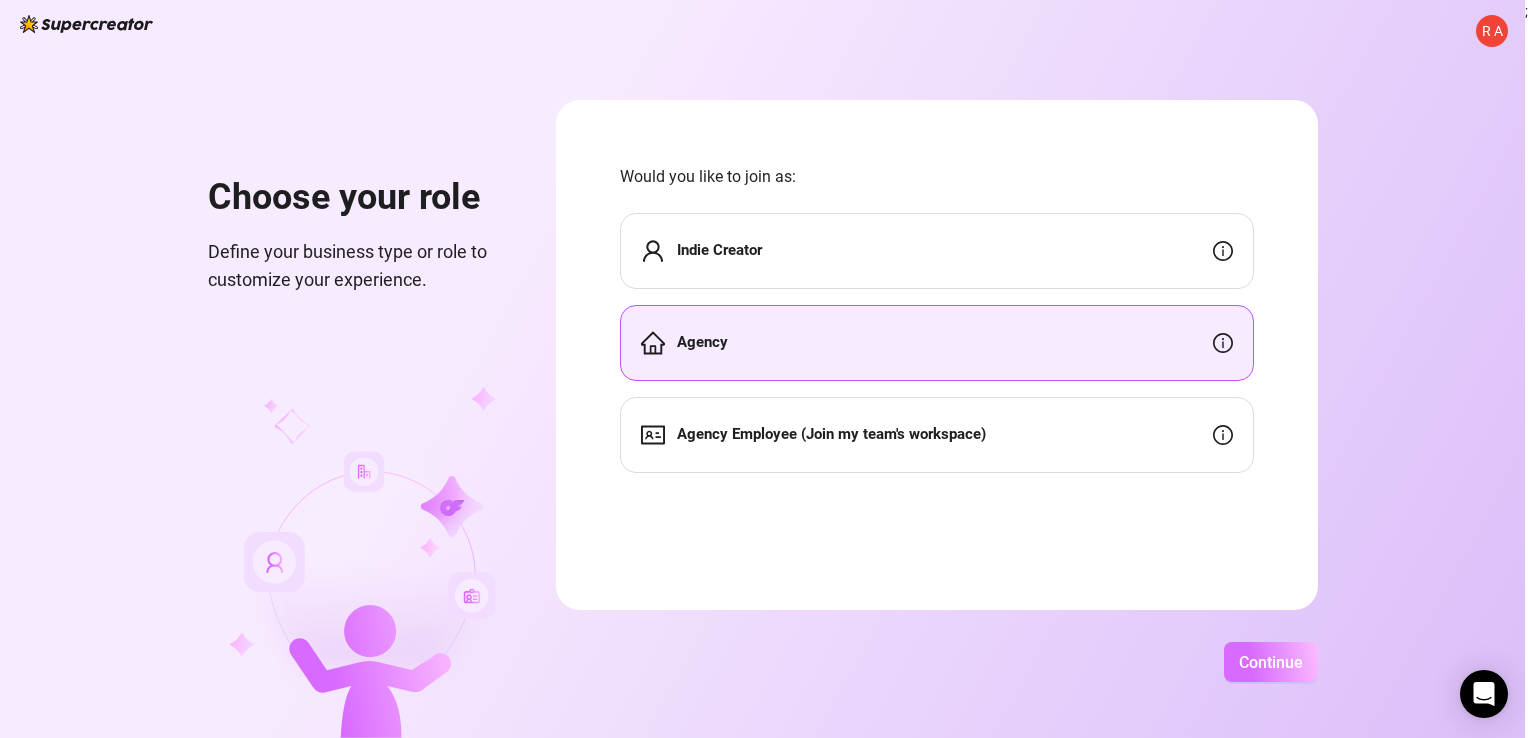 click on "Continue" at bounding box center (1271, 662) 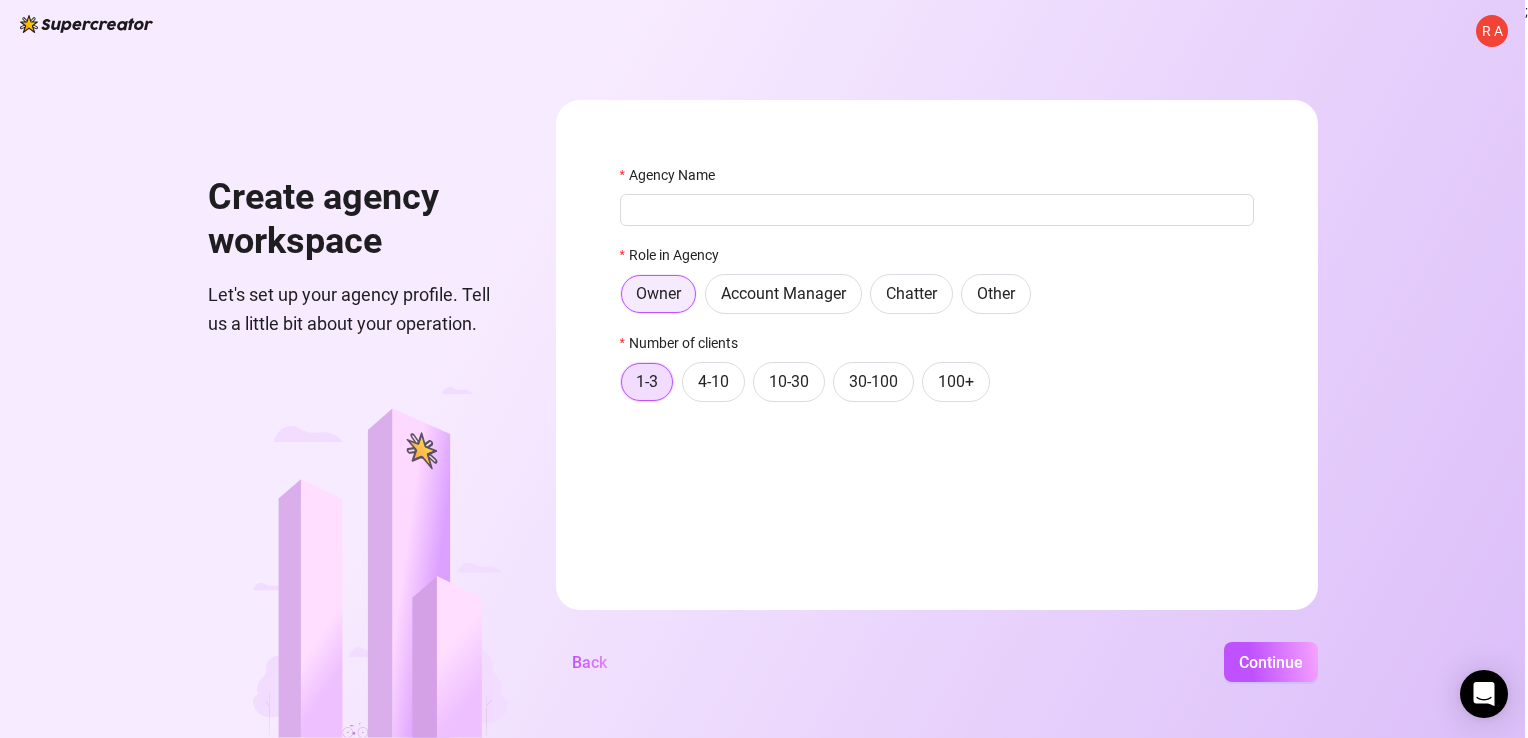click on "Owner" at bounding box center [658, 293] 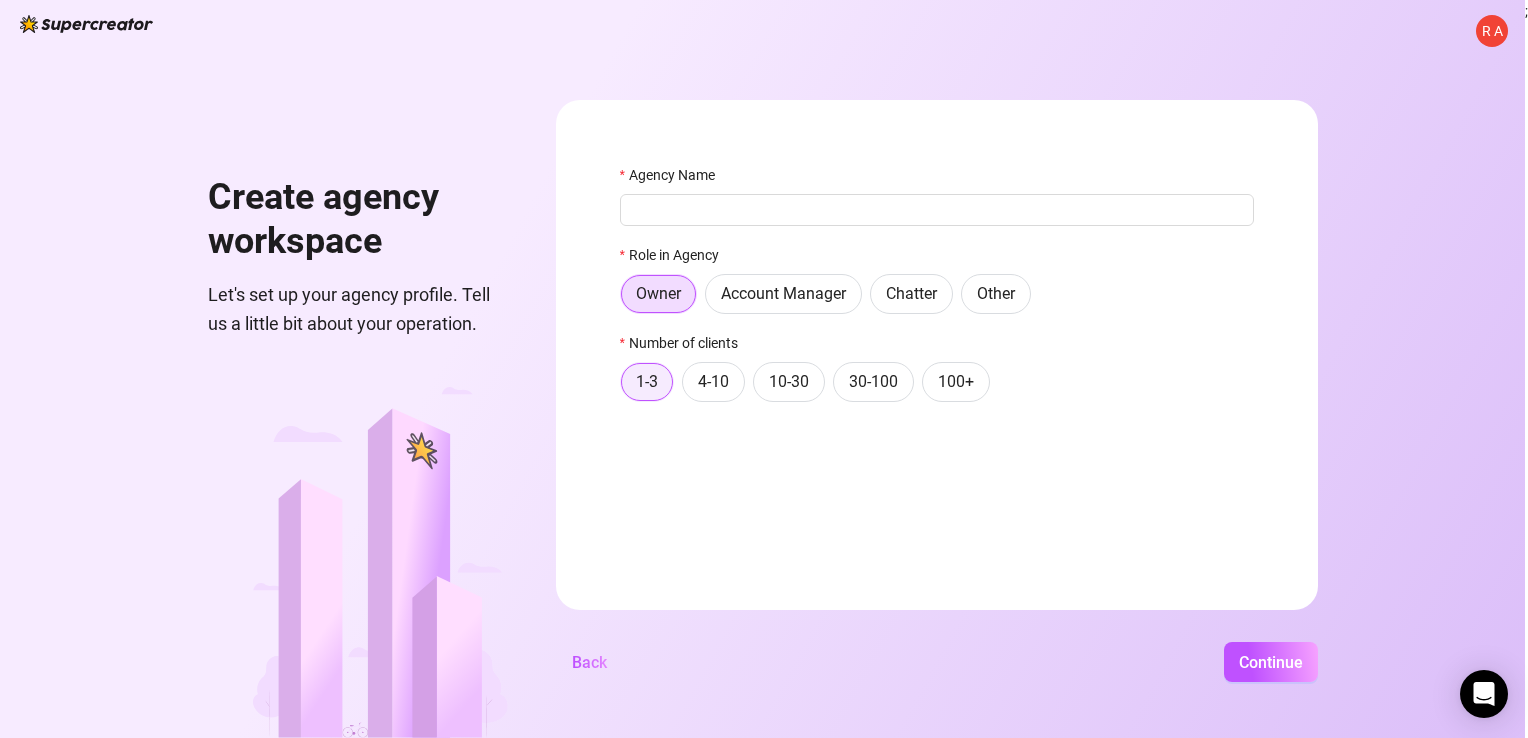click on "1-3" at bounding box center [647, 381] 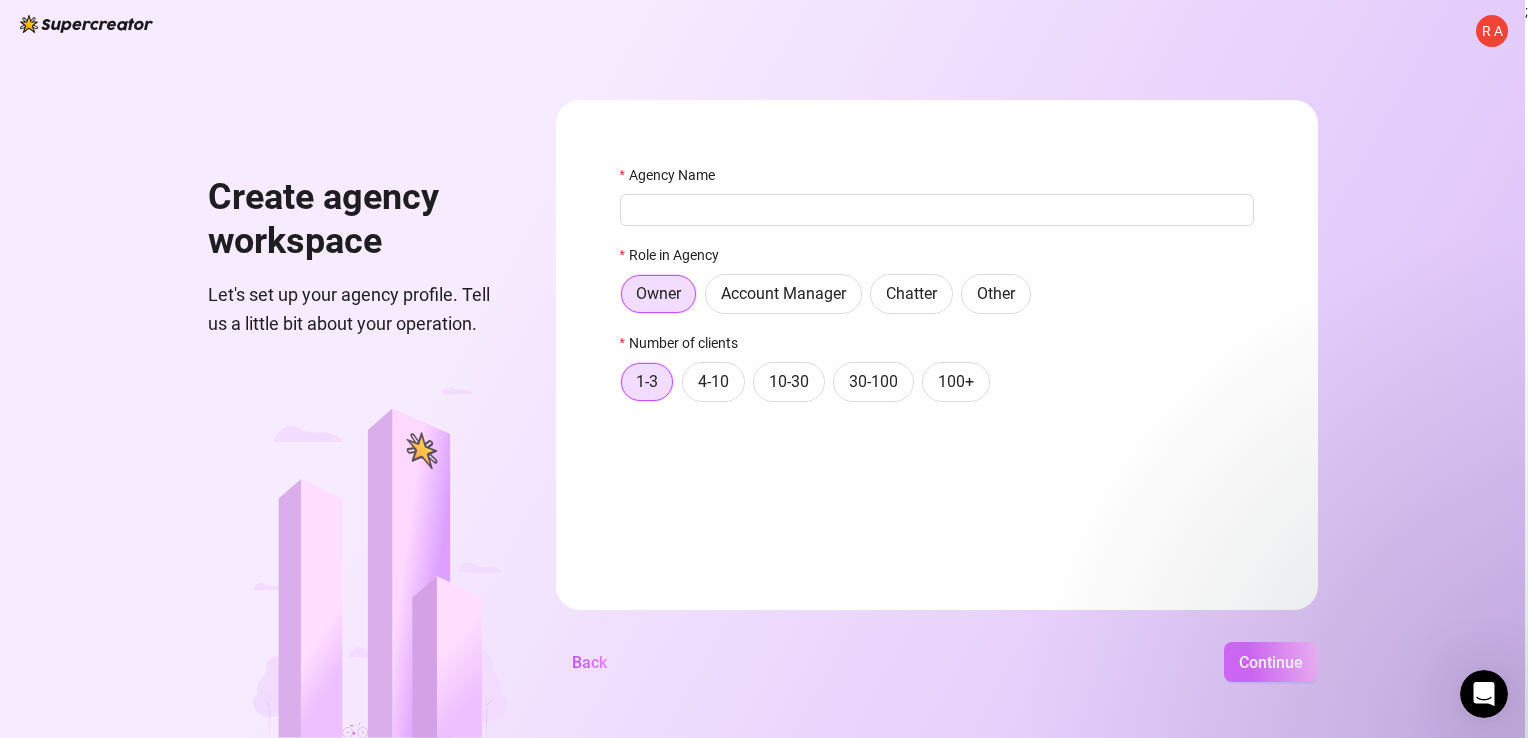 scroll, scrollTop: 0, scrollLeft: 0, axis: both 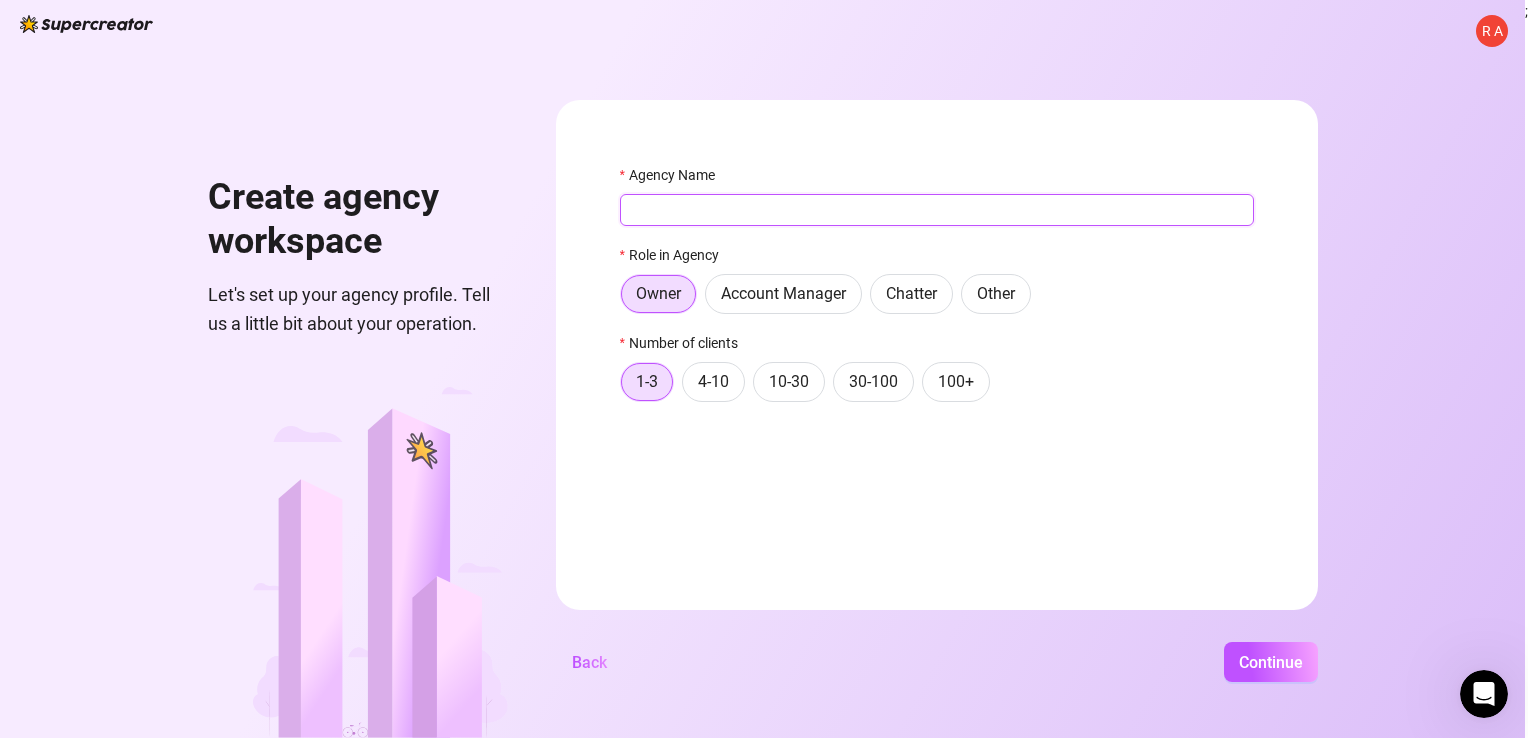 click on "Agency Name" at bounding box center (937, 210) 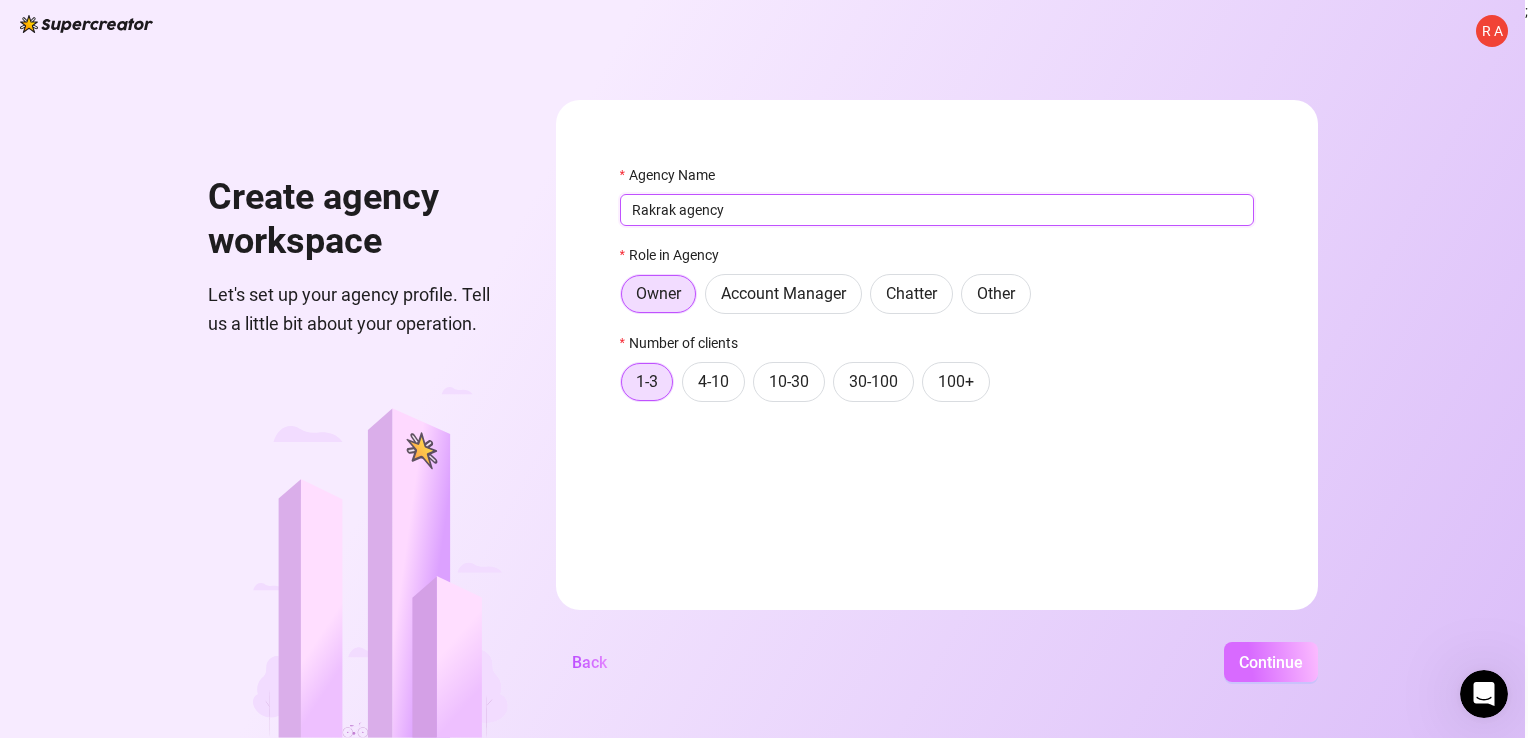 type on "Rakrak agency" 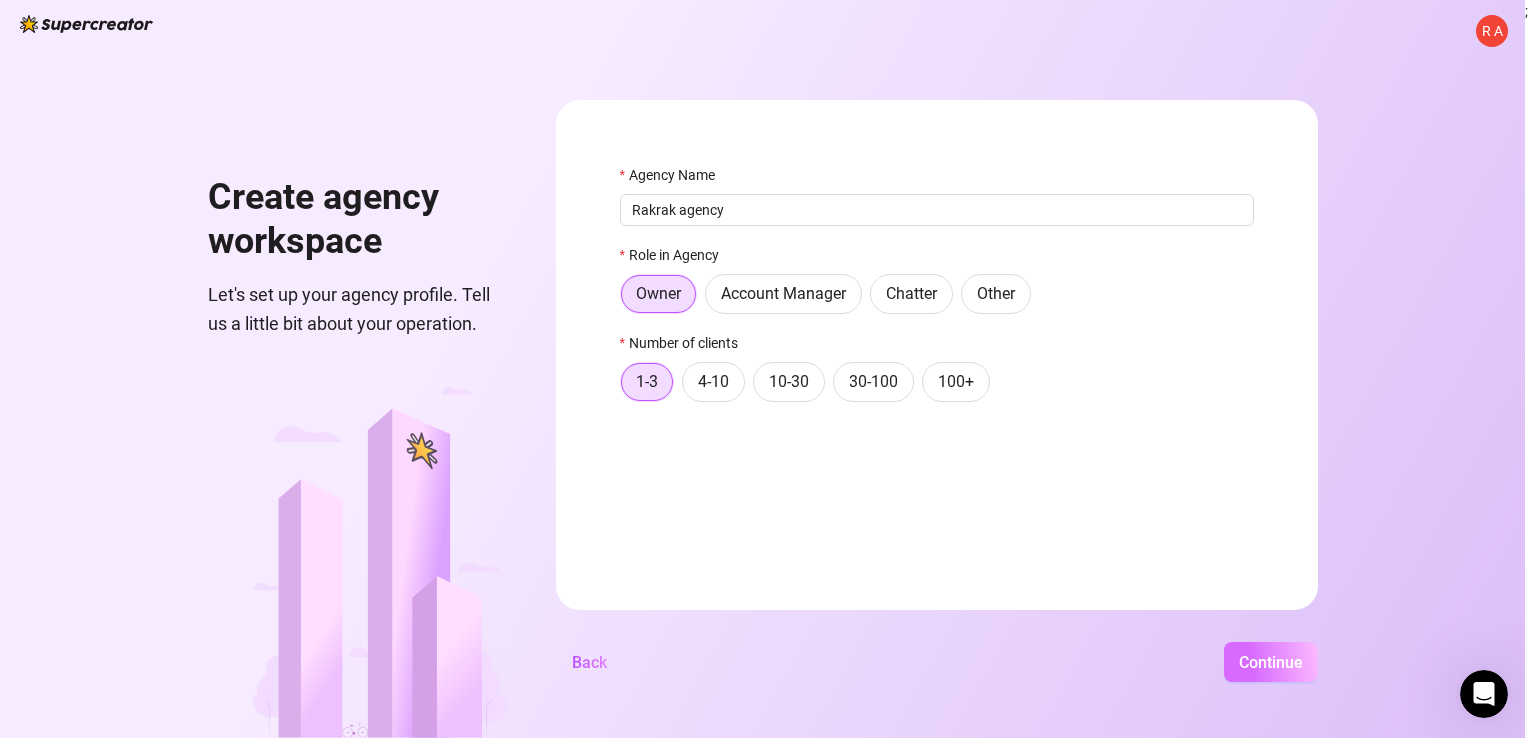 click on "Continue" at bounding box center [1271, 662] 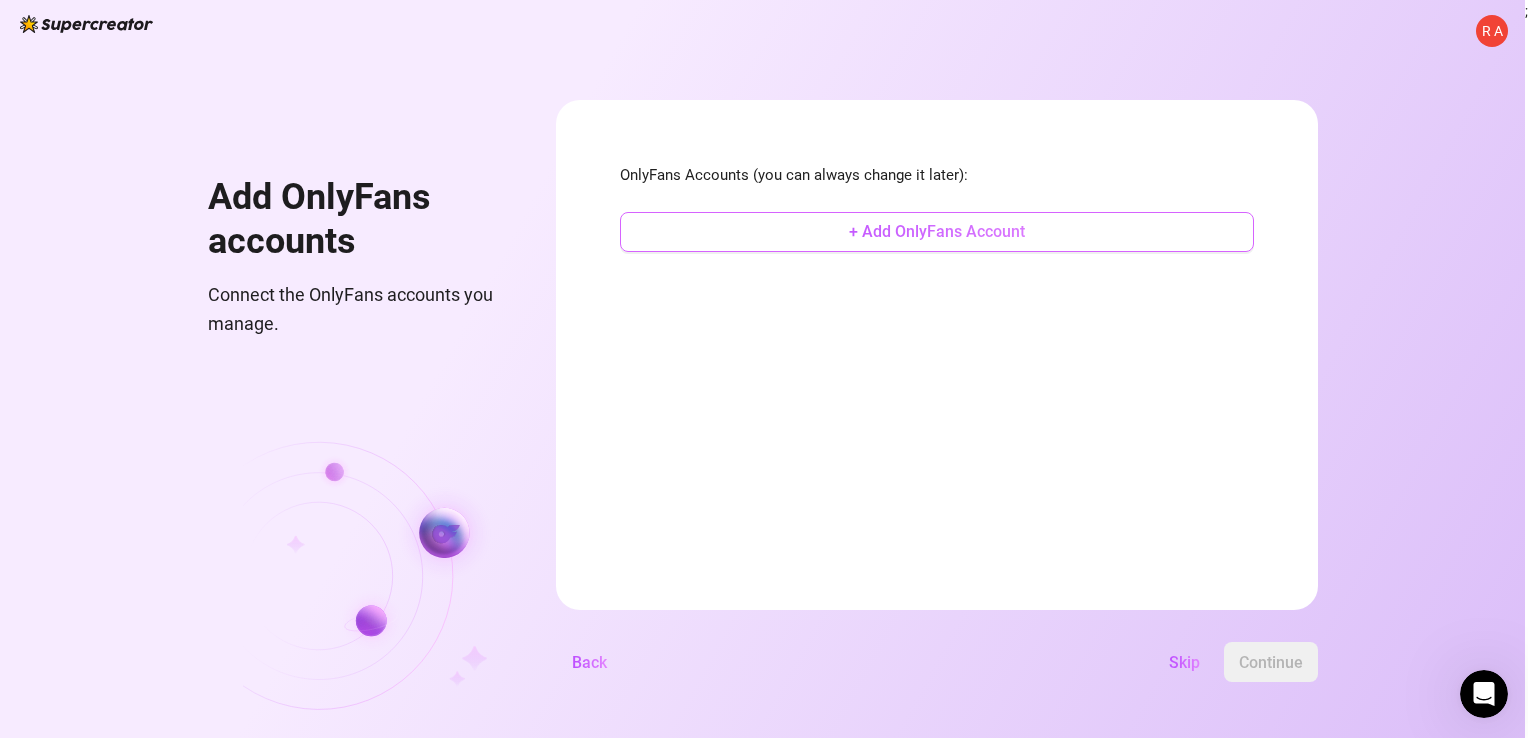 click on "+ Add OnlyFans Account" at bounding box center [937, 231] 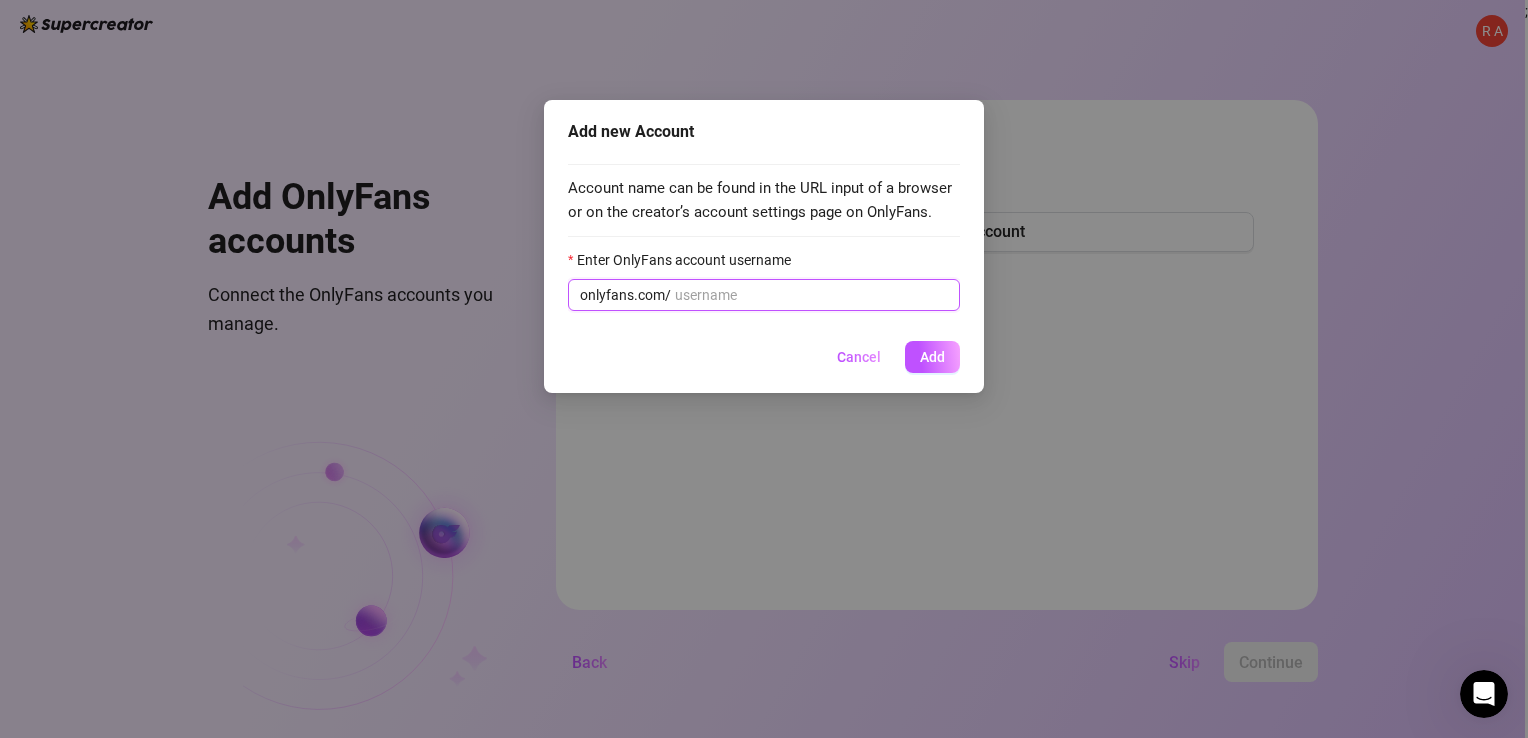 paste on "thatonegirlmikey" 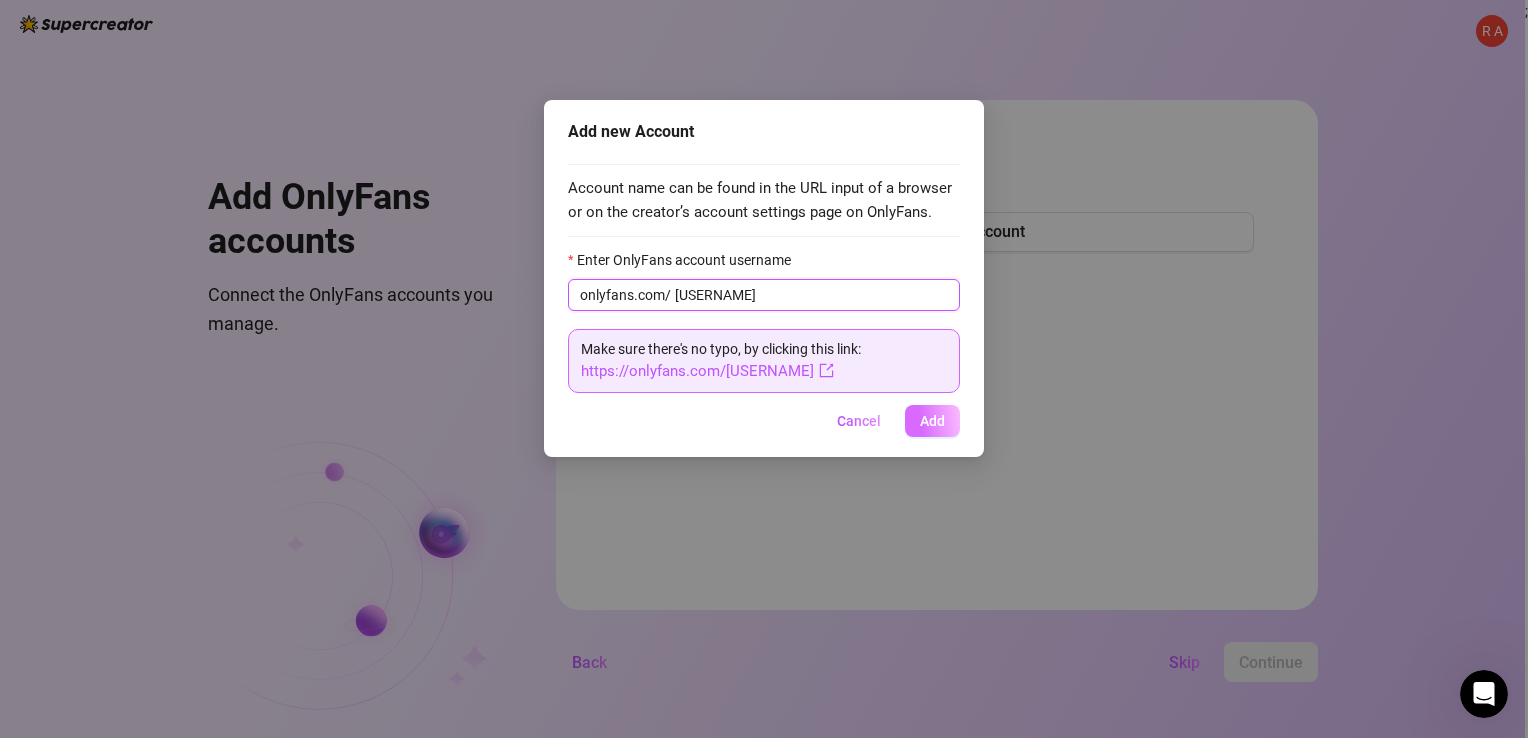type on "thatonegirlmikey" 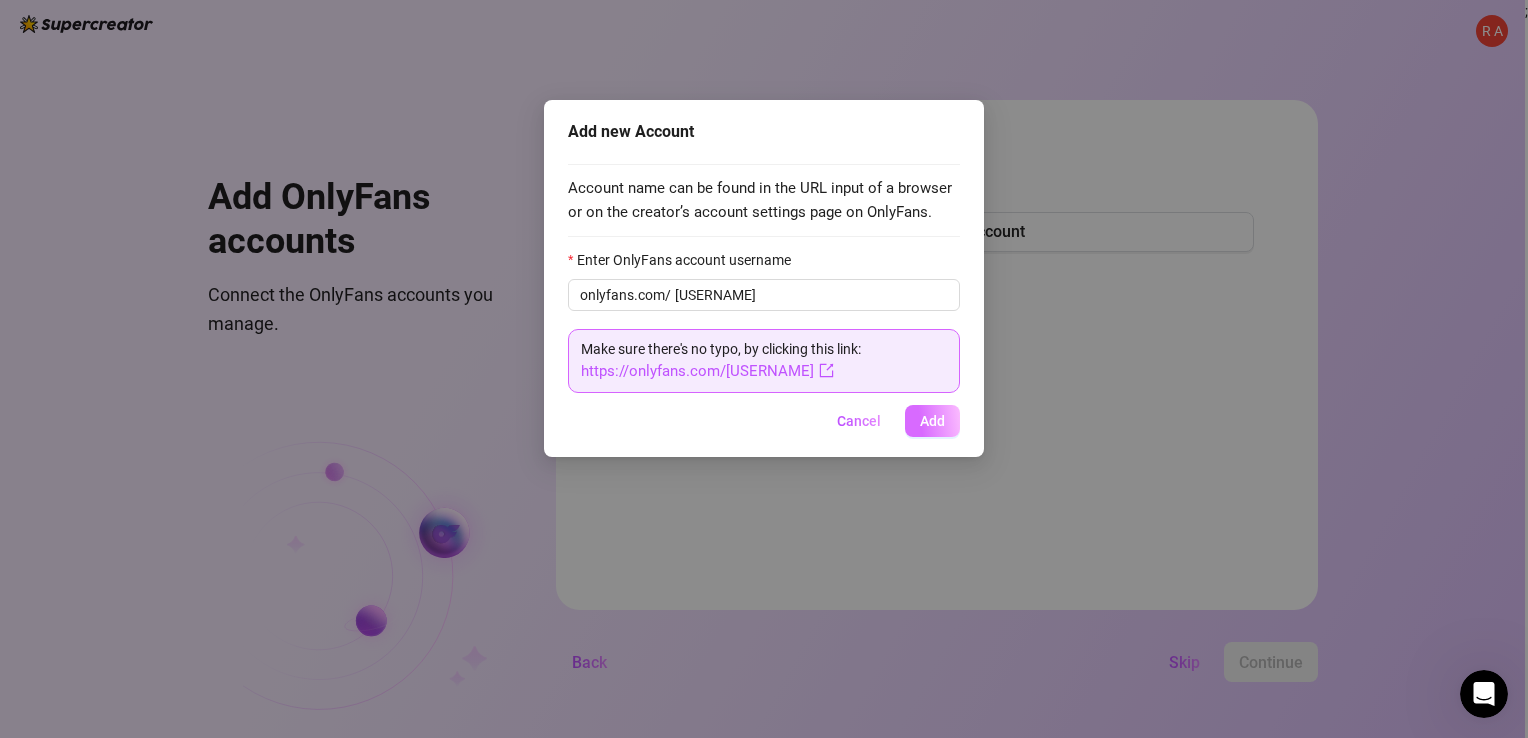 click on "Add" at bounding box center [932, 421] 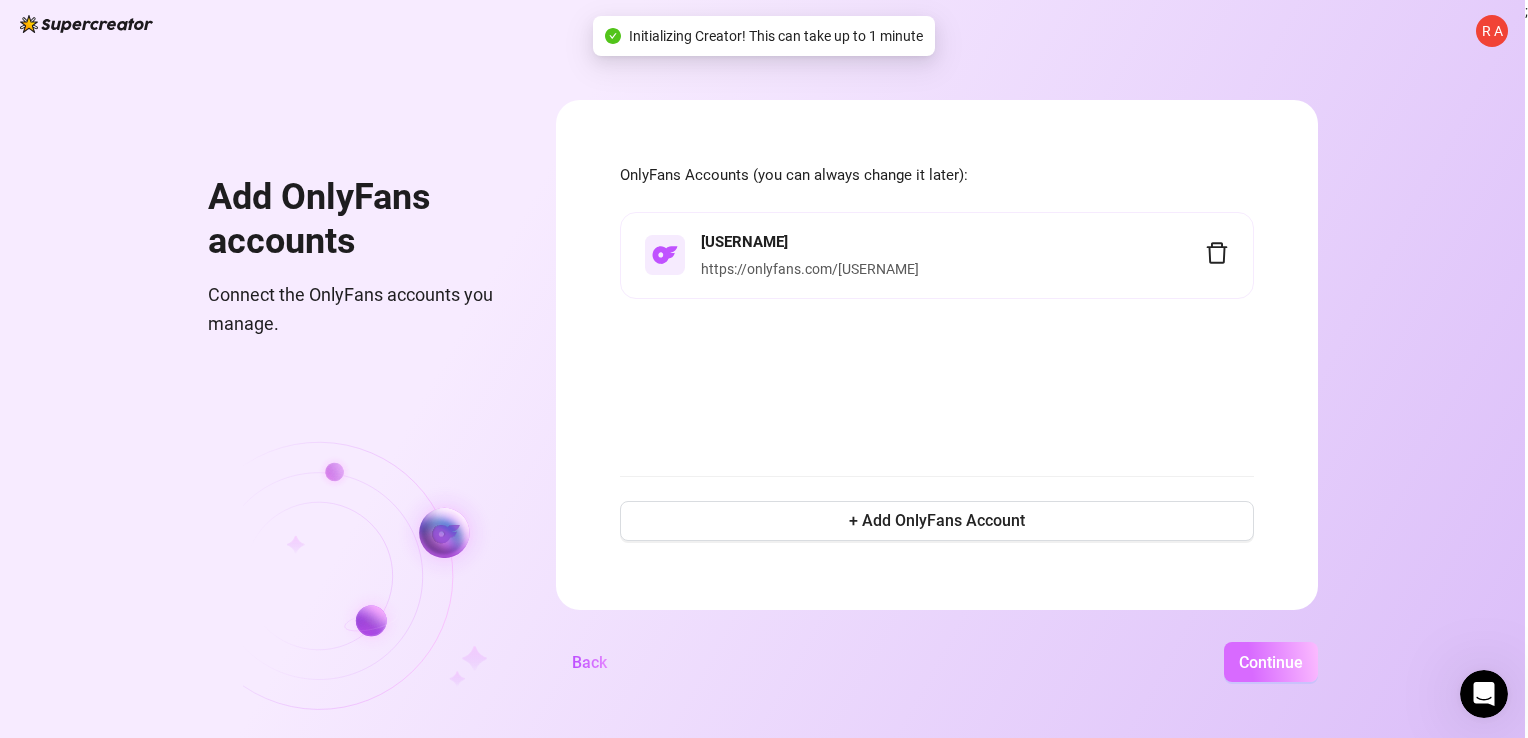 click on "Continue" at bounding box center [1271, 662] 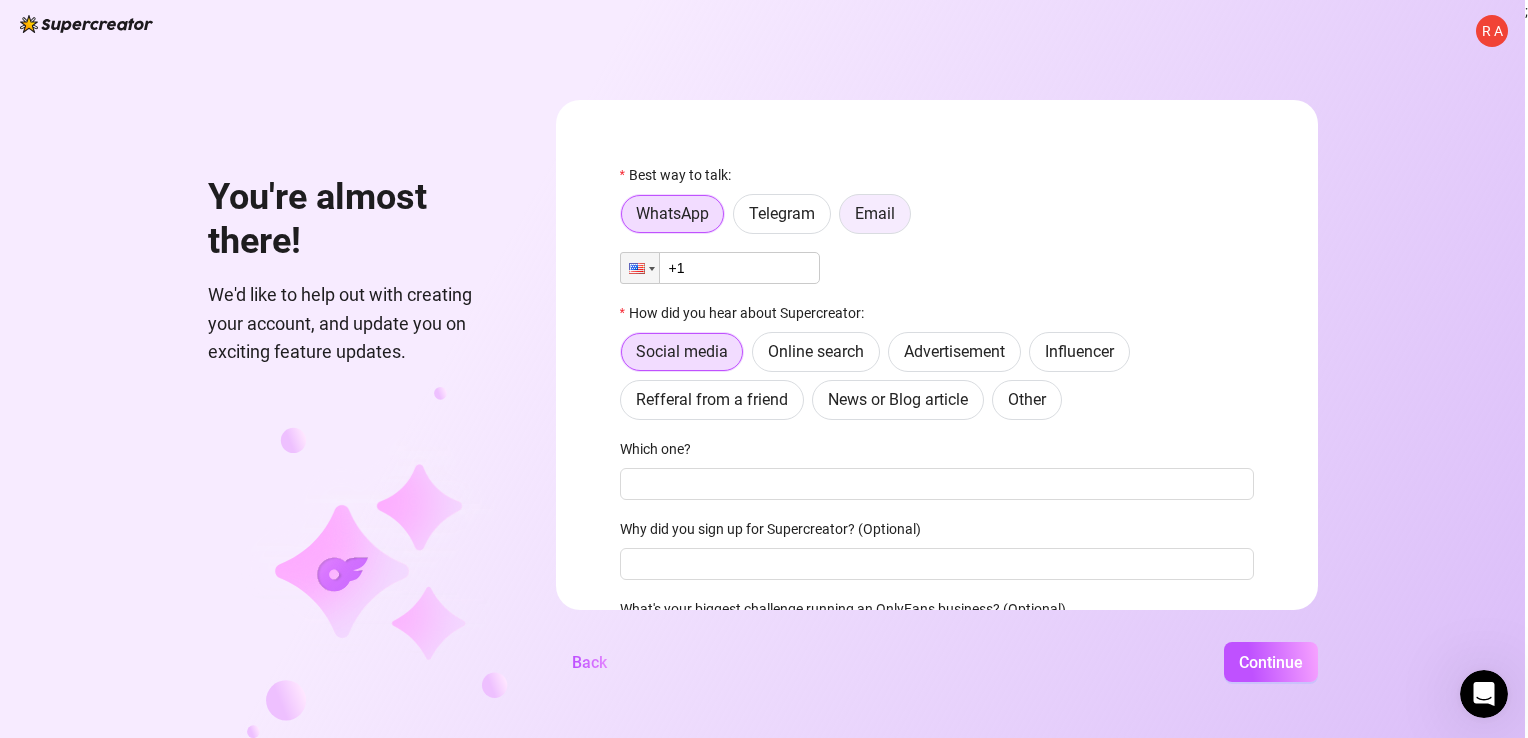 click on "Email" at bounding box center [875, 213] 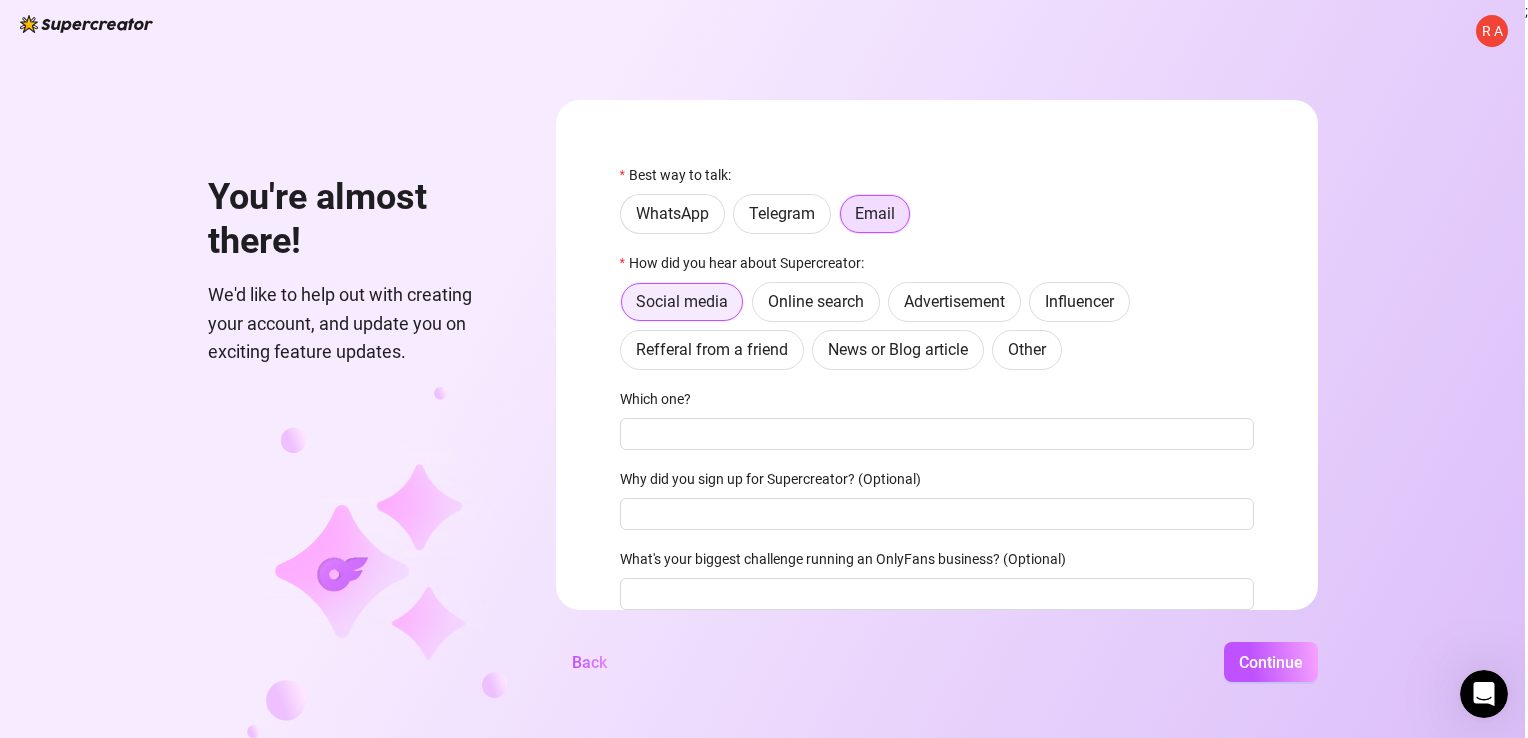 click on "Social media" at bounding box center [682, 301] 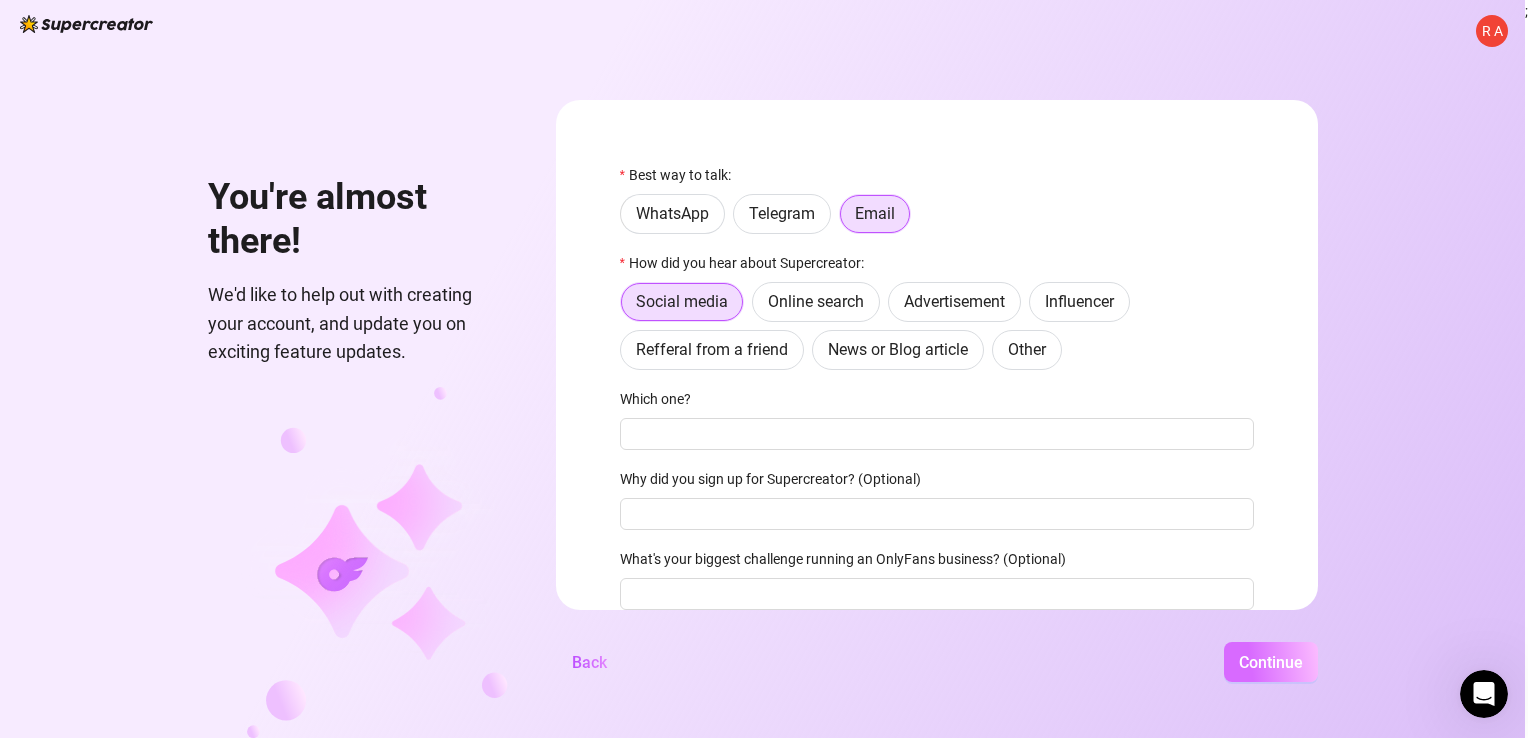 click on "Continue" at bounding box center [1271, 662] 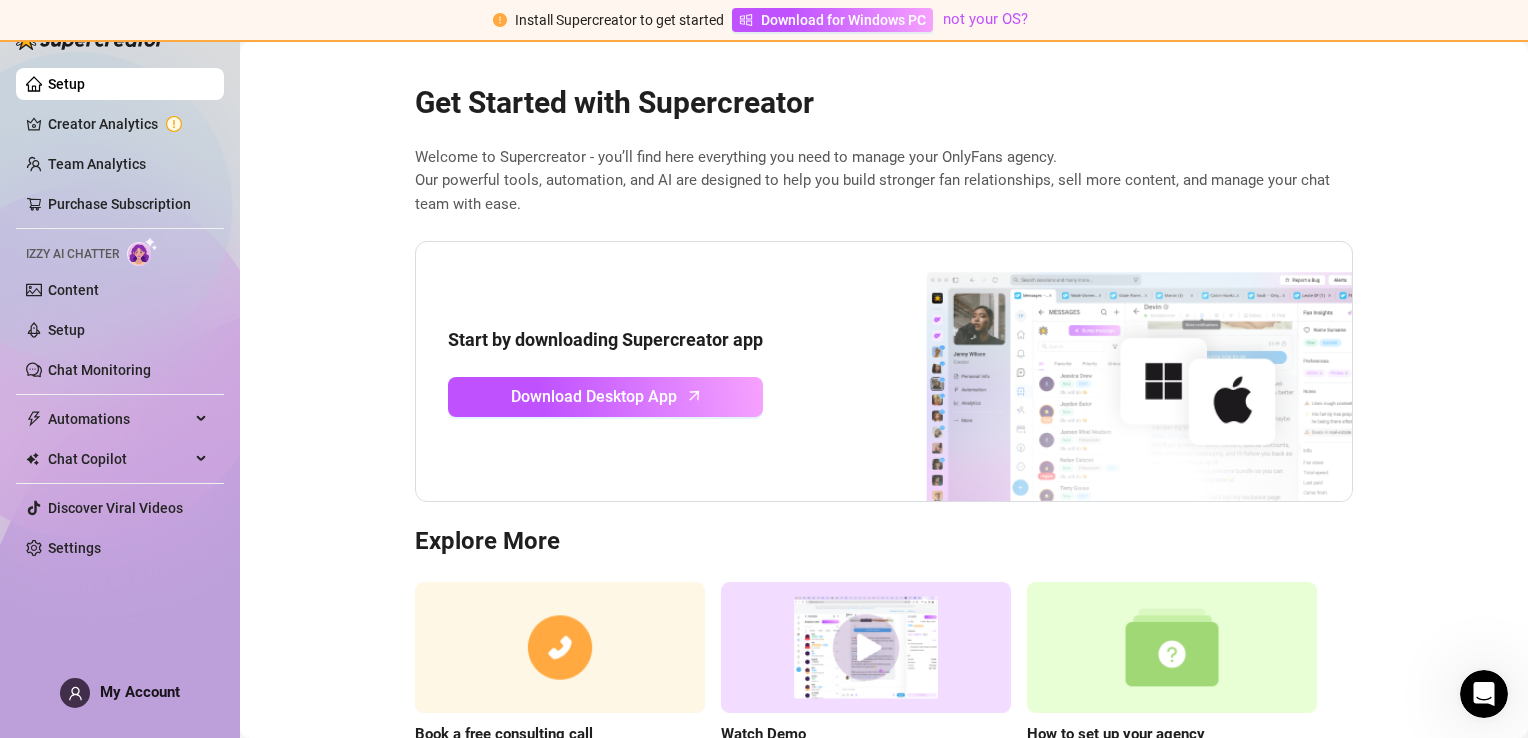 scroll, scrollTop: 0, scrollLeft: 0, axis: both 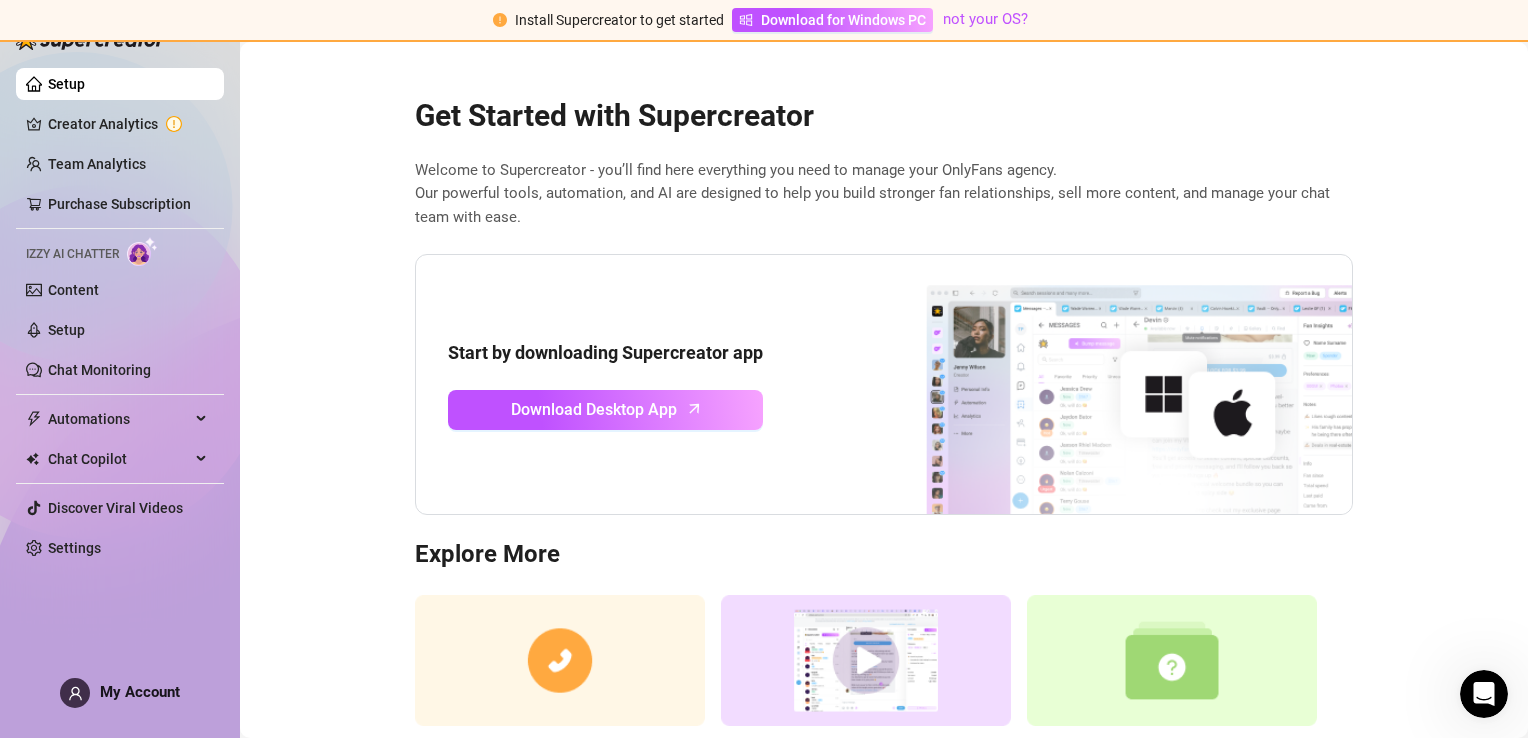 click on "Setup" at bounding box center [66, 84] 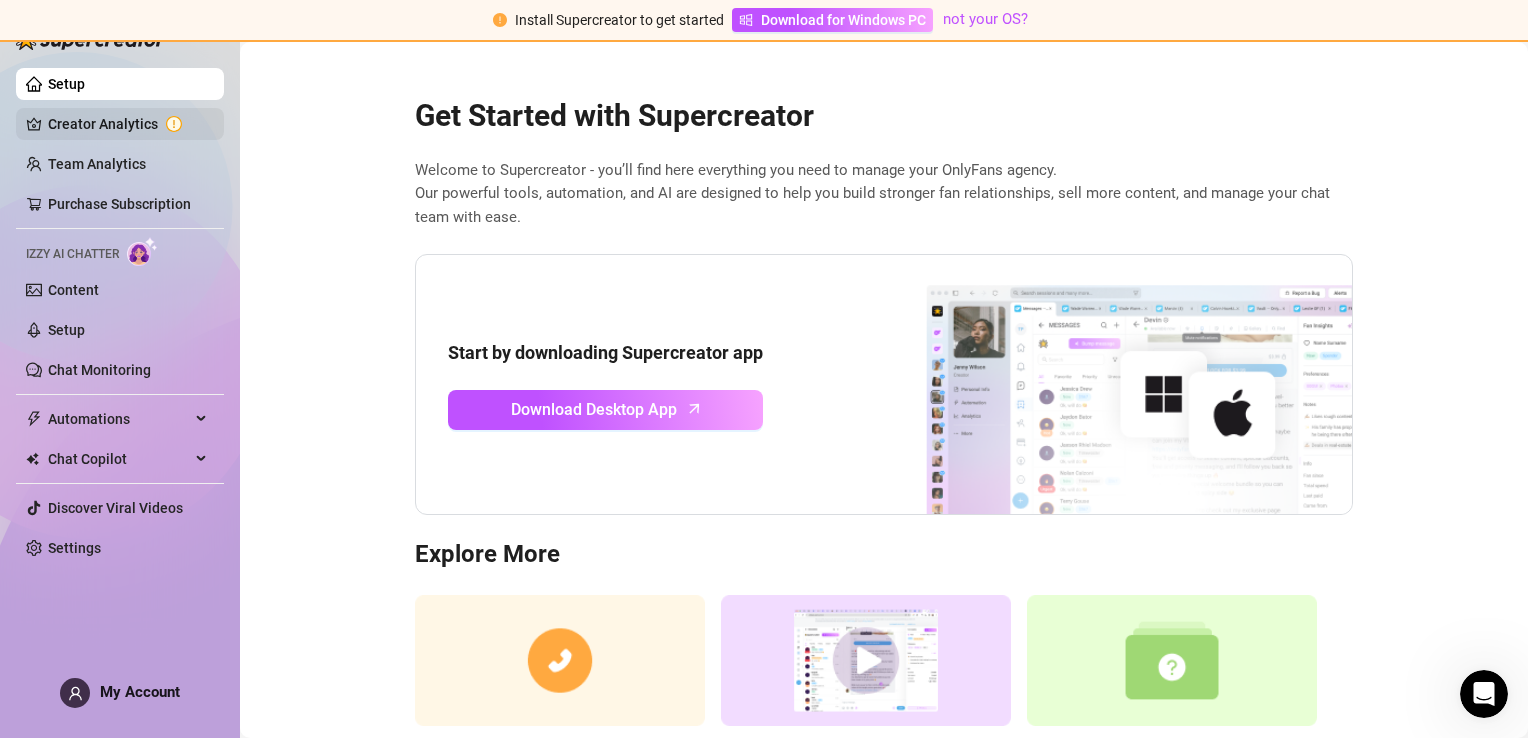 click on "Creator Analytics" at bounding box center (128, 124) 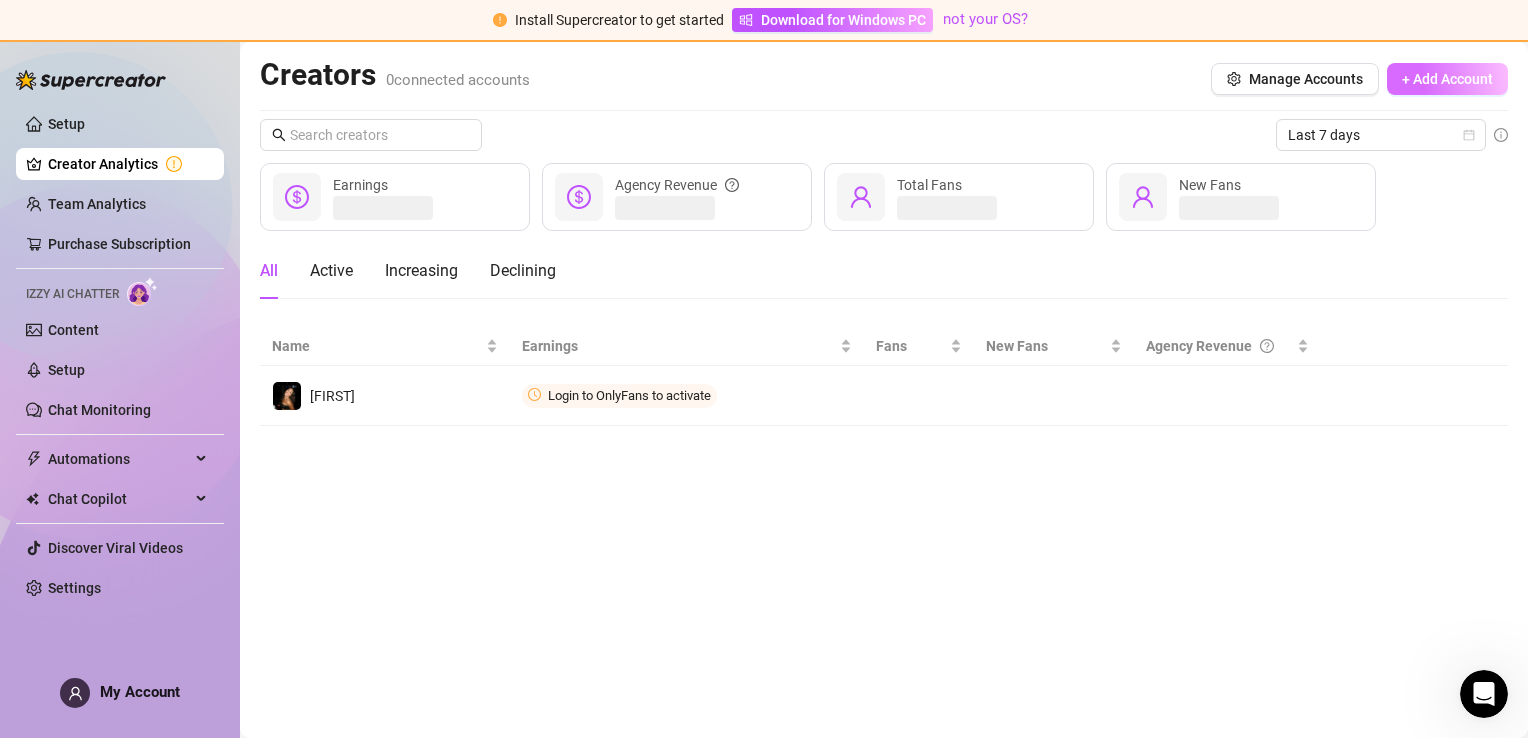 click on "+ Add Account" at bounding box center [1447, 79] 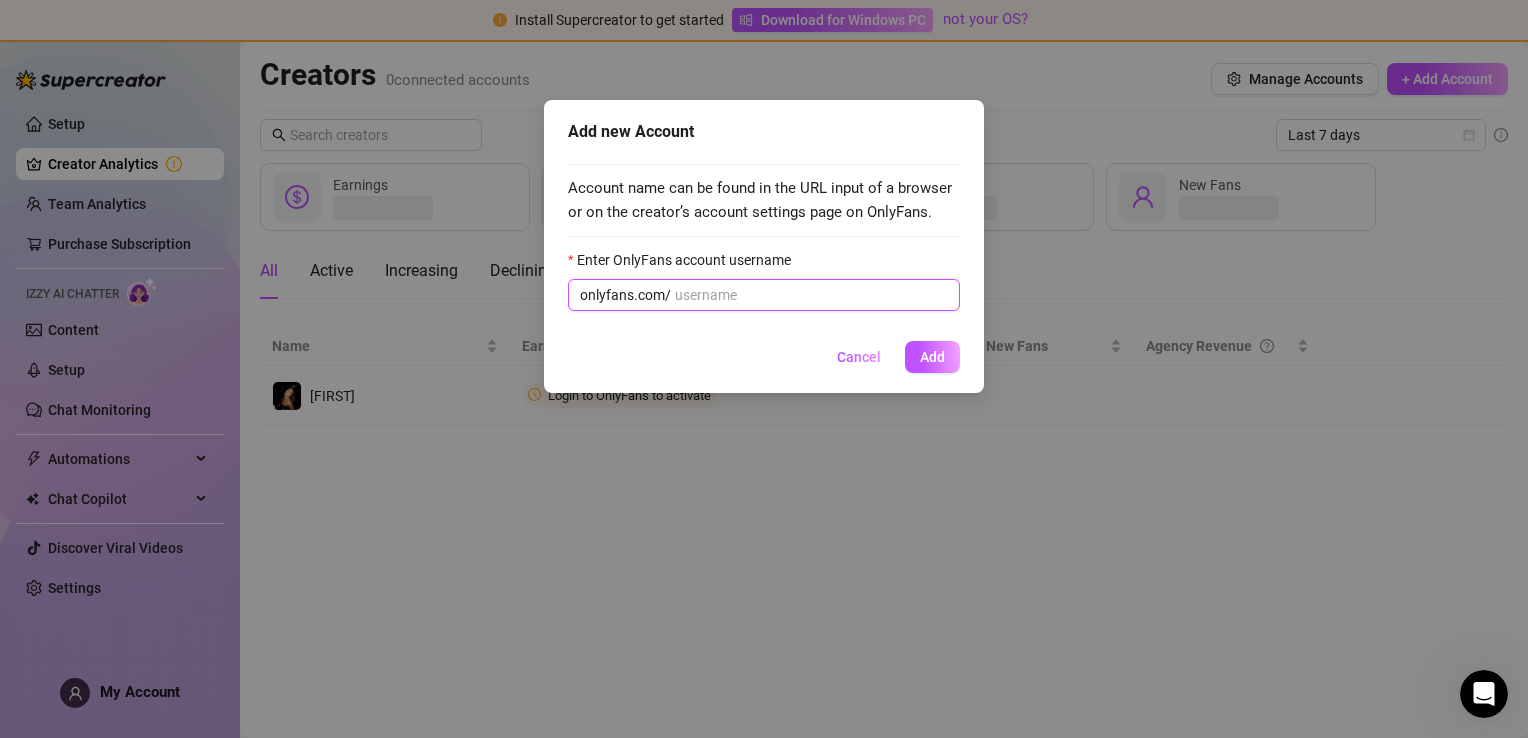 paste on "thatonegirlmikey" 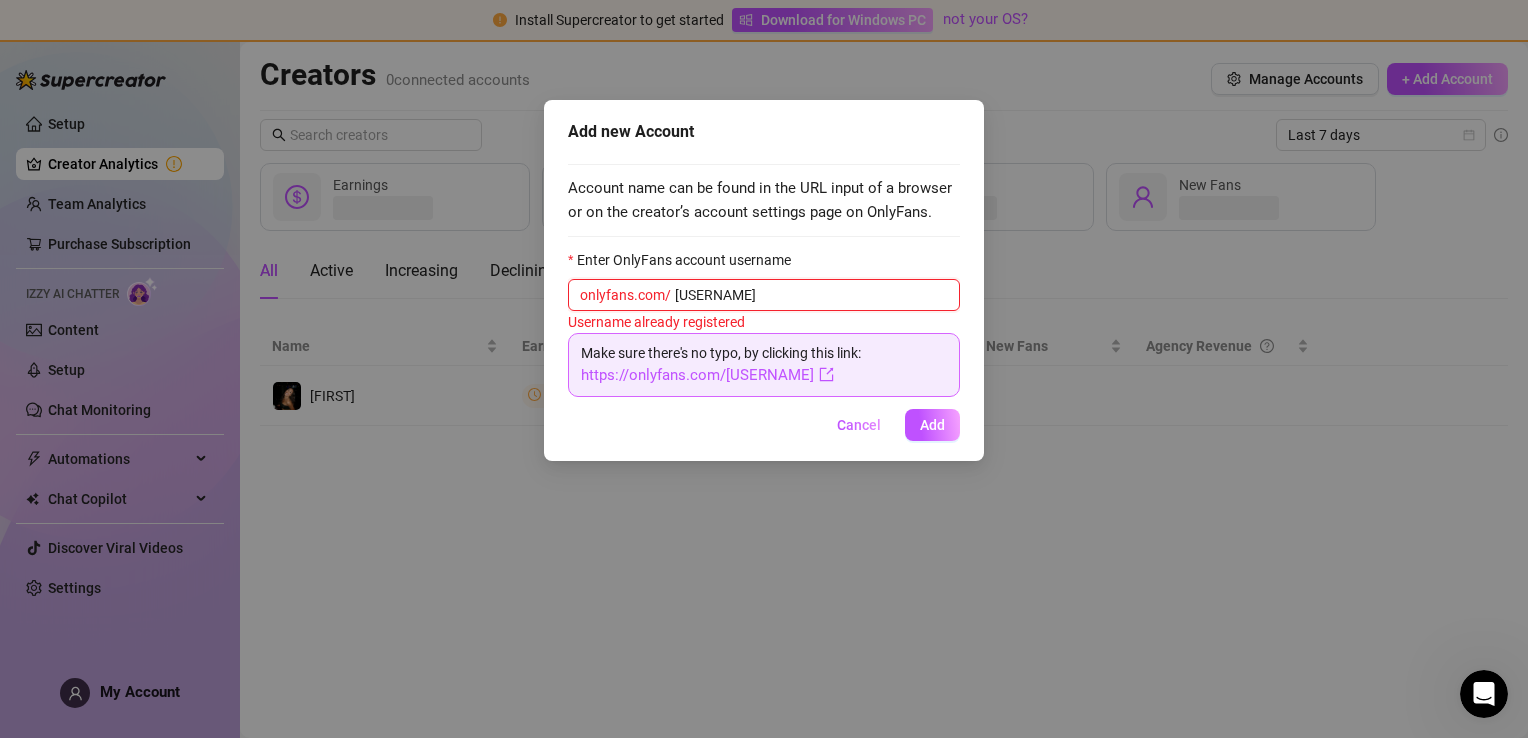type on "thatonegirlmikey" 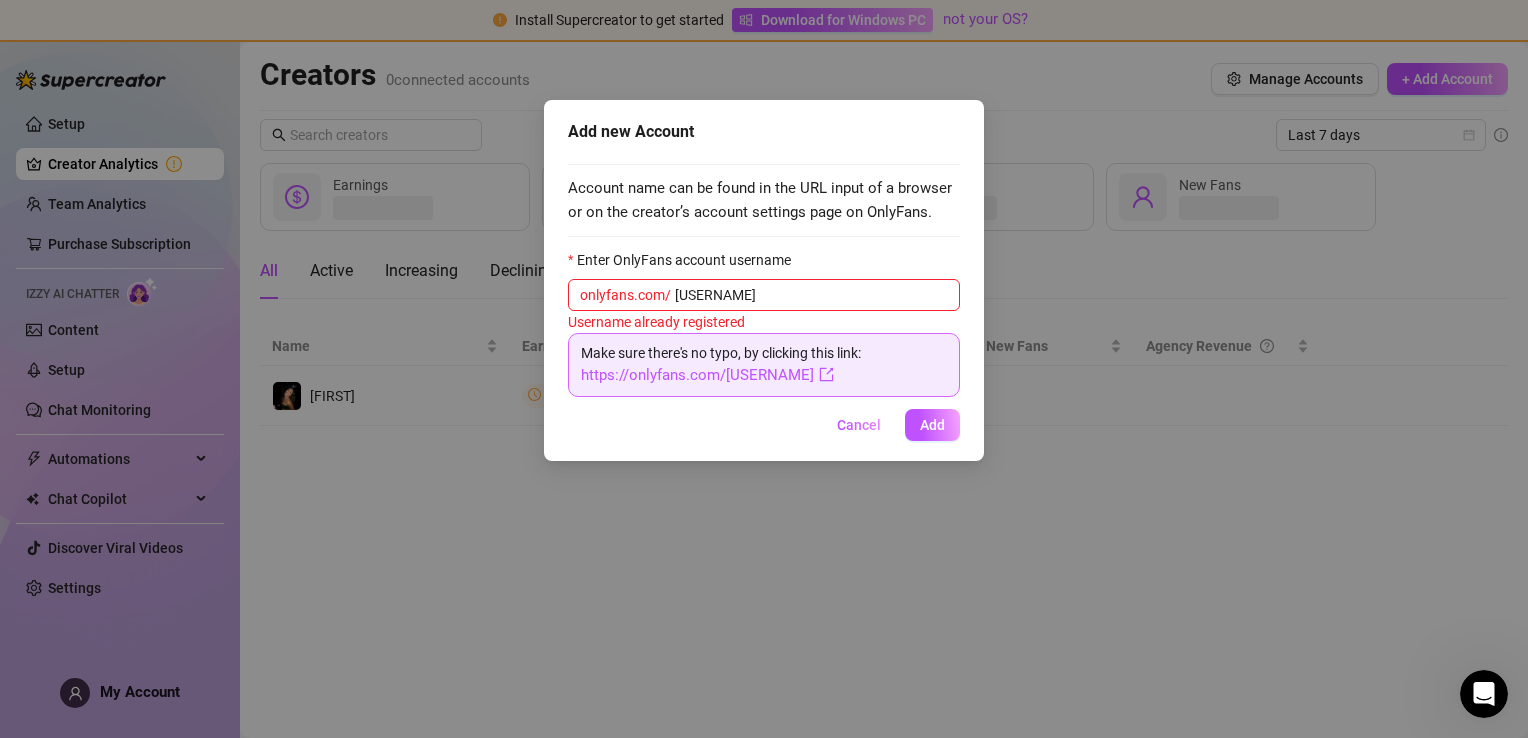 click on "Add new Account Account name can be found in the URL input of a browser or on the creator’s account settings page on OnlyFans. Enter OnlyFans account username onlyfans.com/ thatonegirlmikey Username already registered Make sure there's no typo, by clicking this link: https://onlyfans.com/thatonegirlmikey Cancel Add" at bounding box center (764, 369) 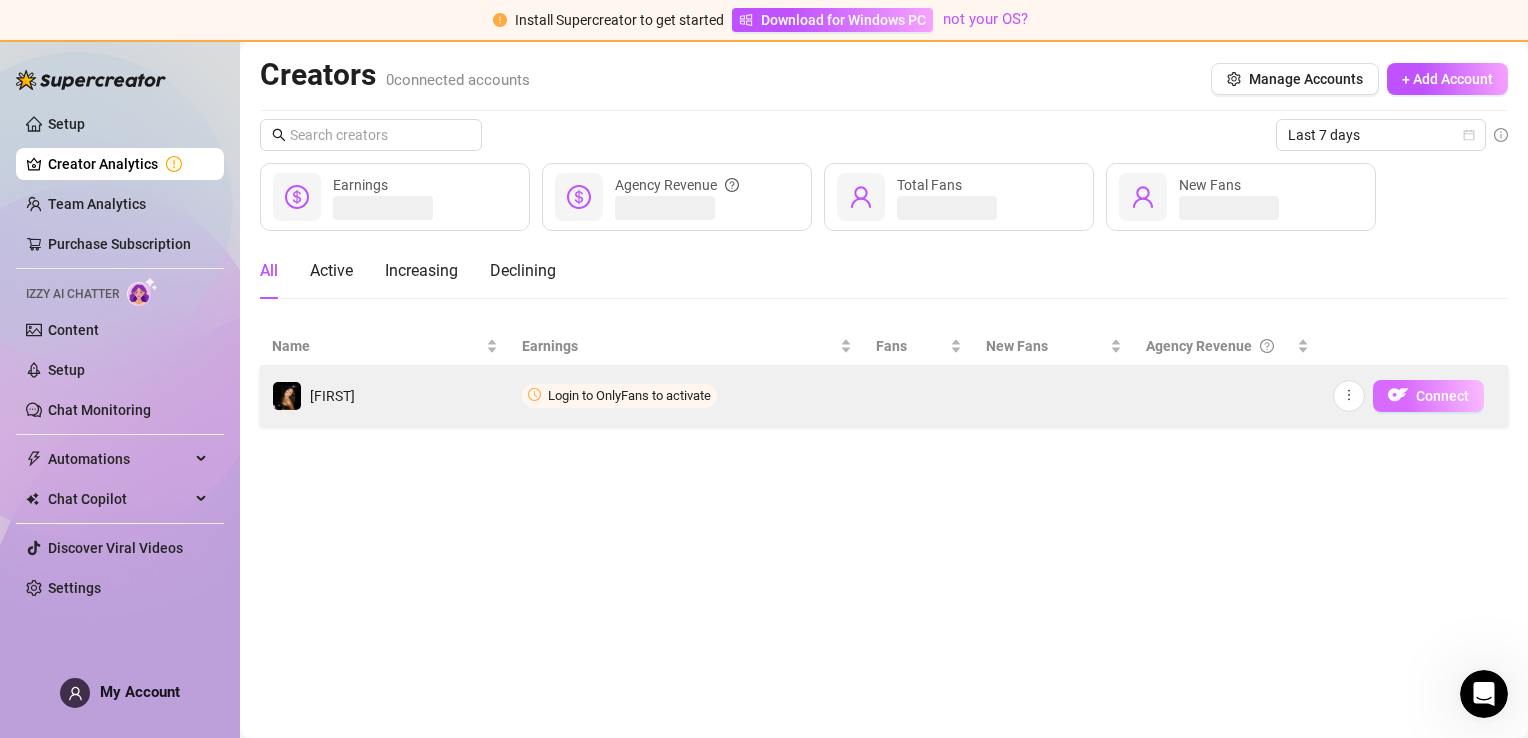 click on "Connect" at bounding box center (1442, 396) 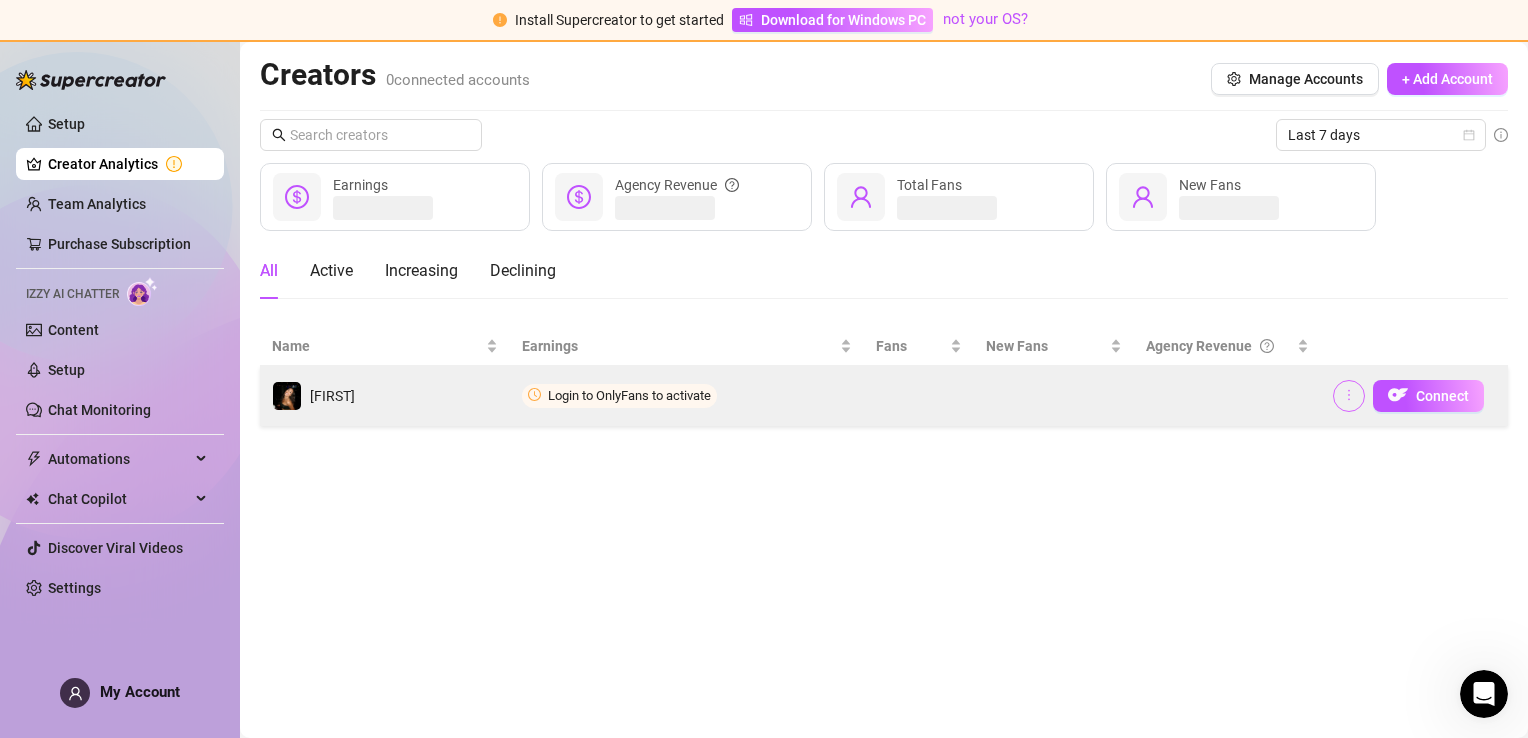 click 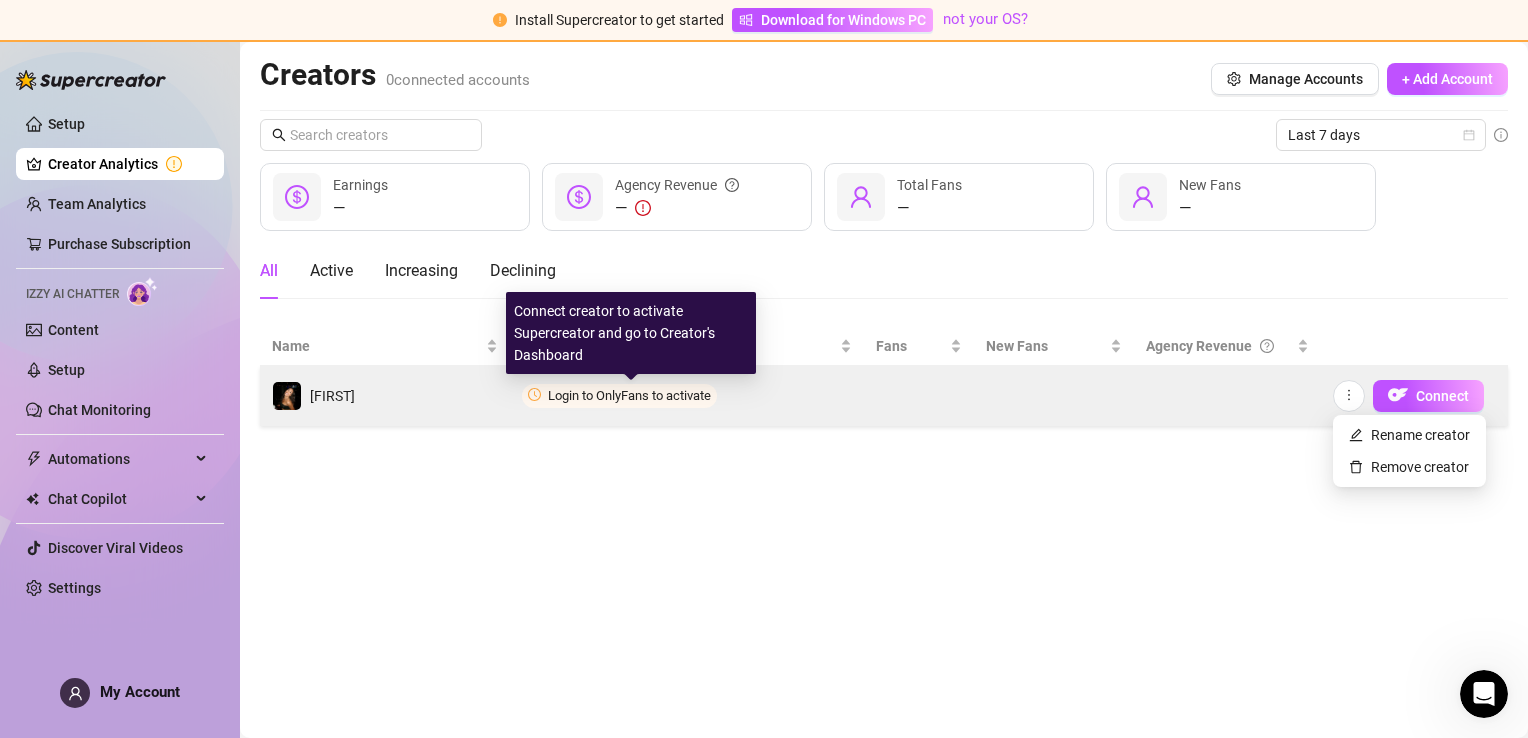 click on "Login to OnlyFans to activate" at bounding box center [629, 395] 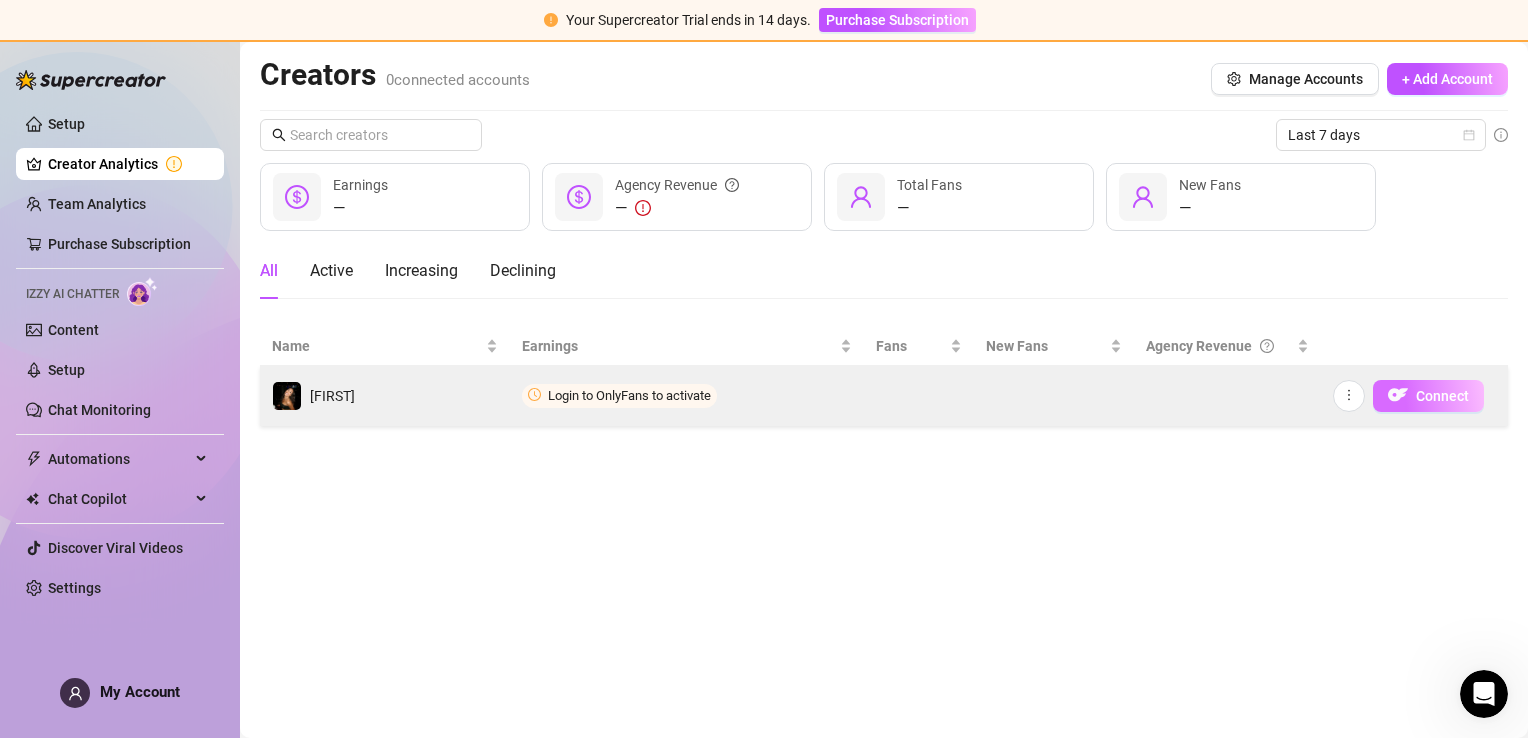 click on "Connect" at bounding box center [1442, 396] 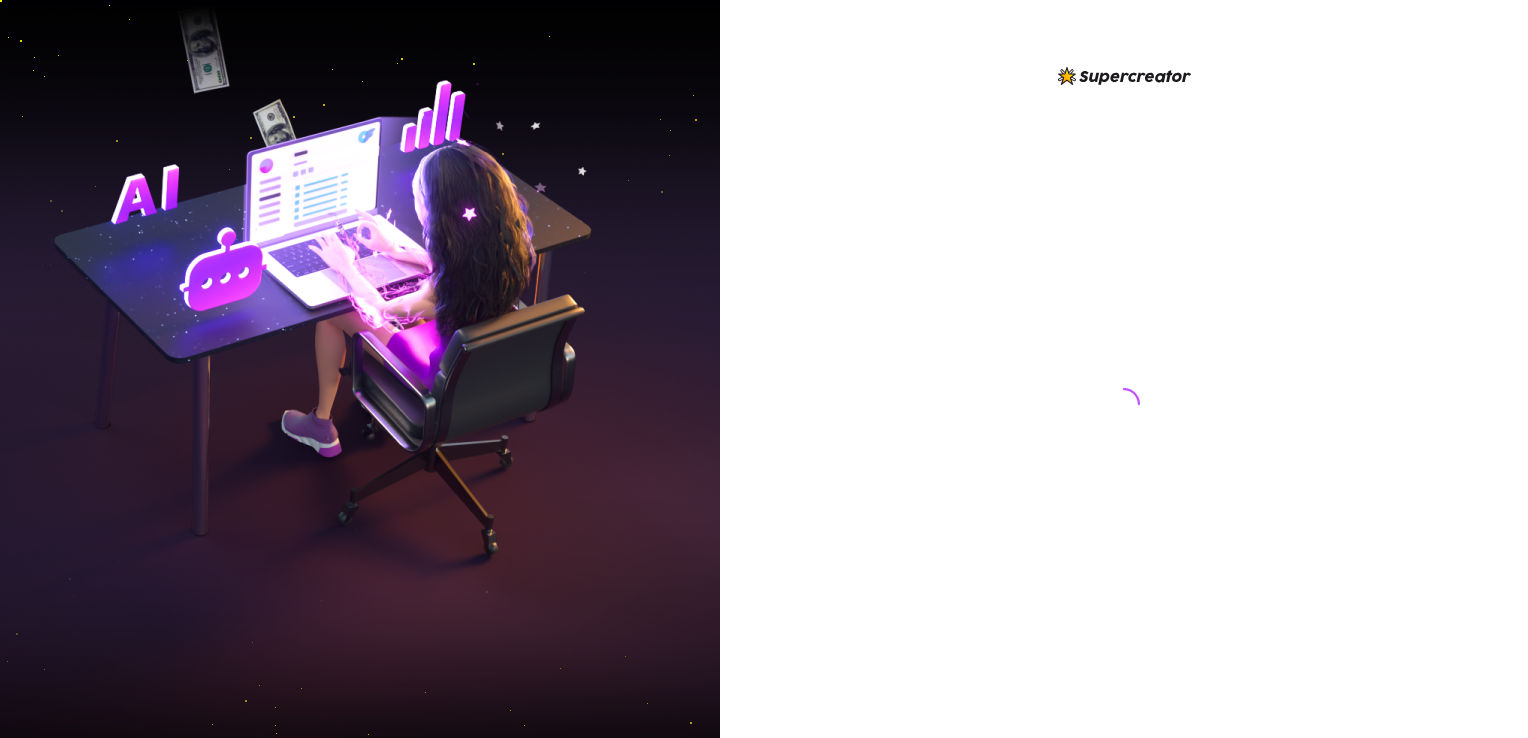 scroll, scrollTop: 0, scrollLeft: 0, axis: both 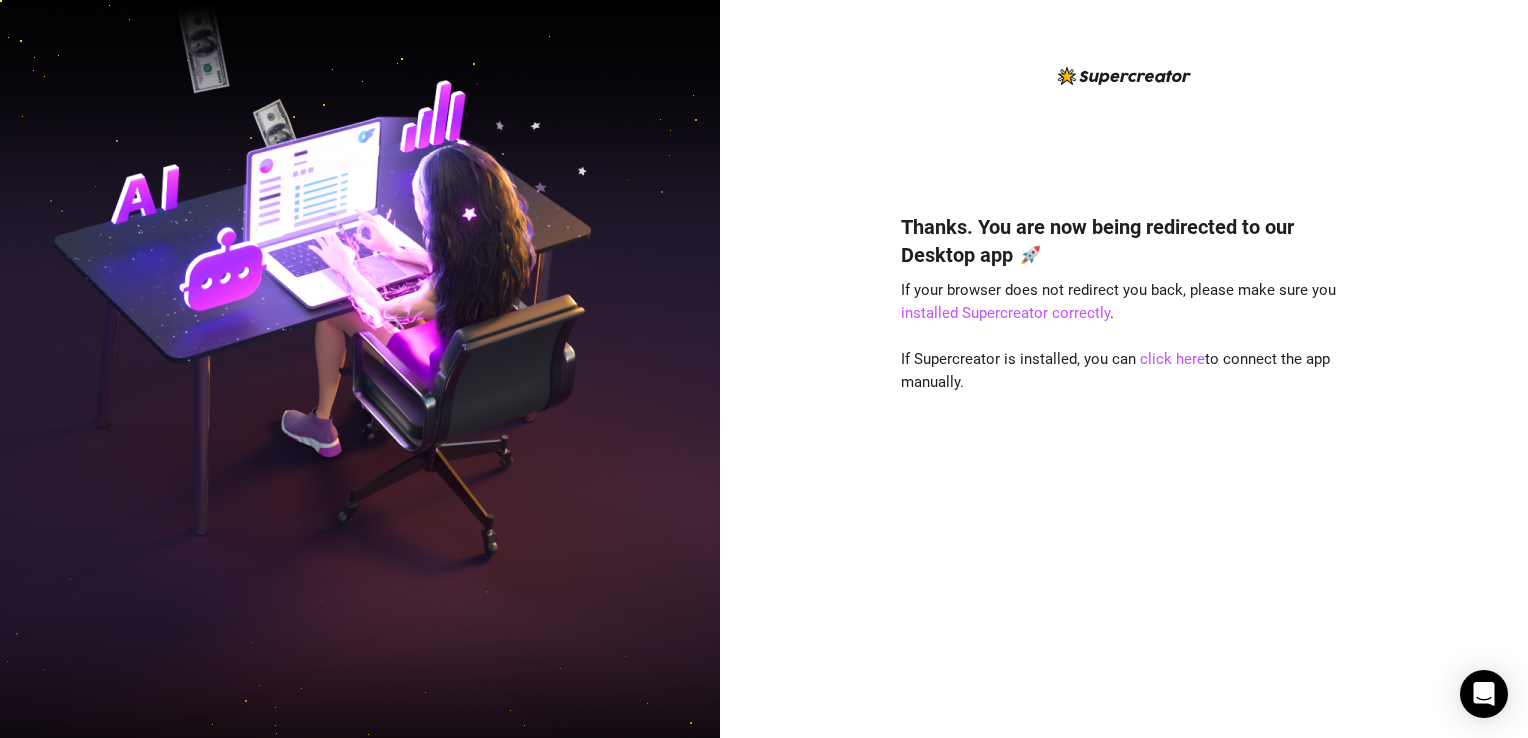 click at bounding box center (360, 369) 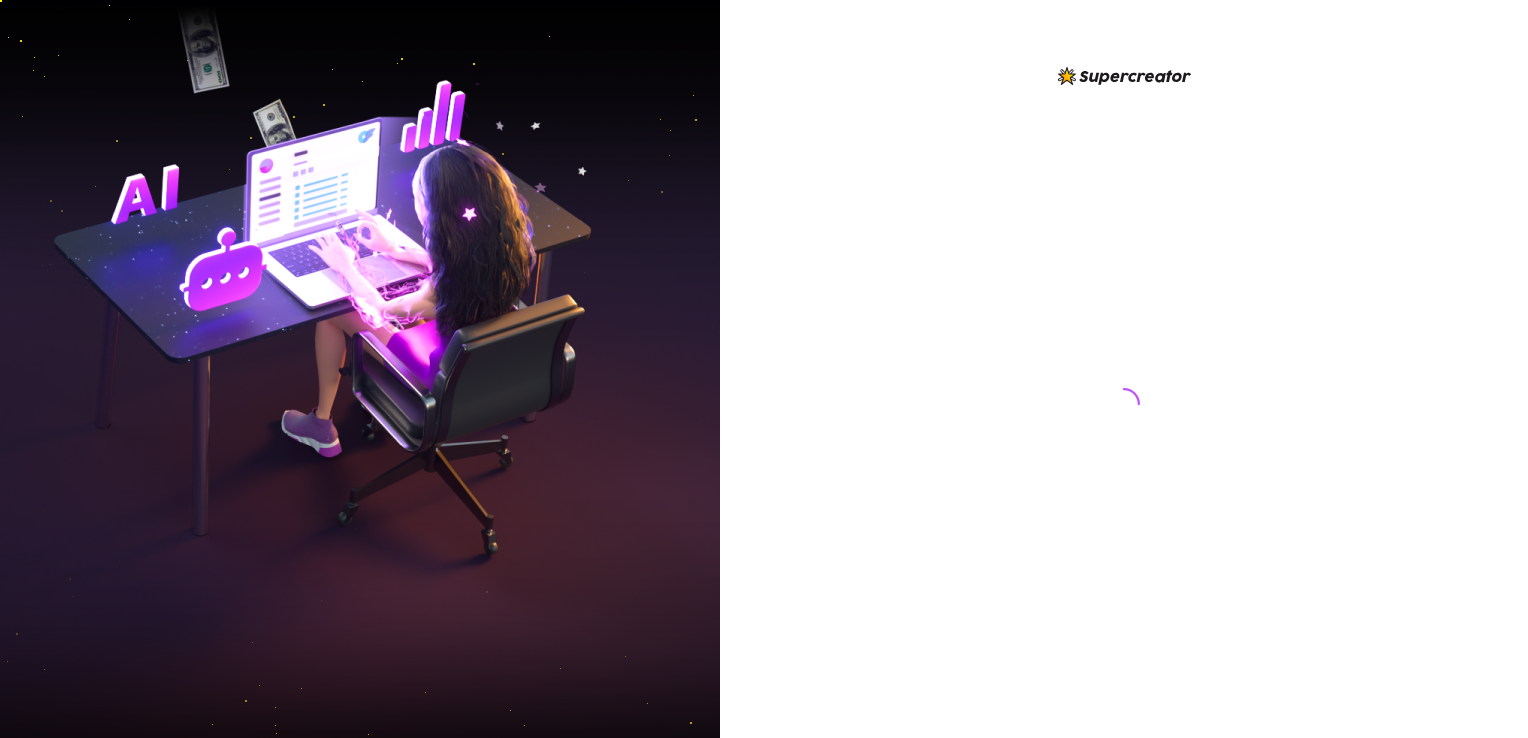 scroll, scrollTop: 0, scrollLeft: 0, axis: both 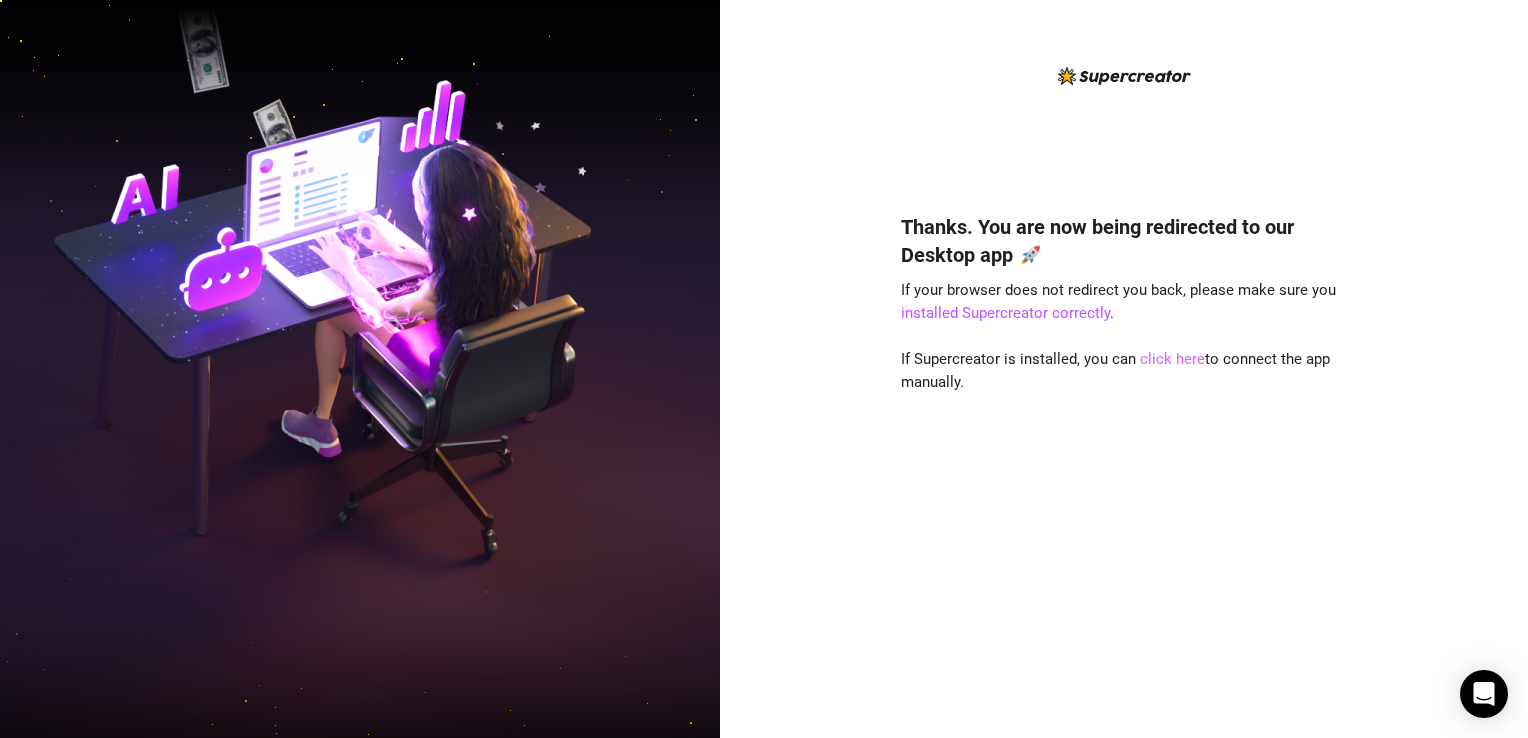click on "click here" at bounding box center (1172, 359) 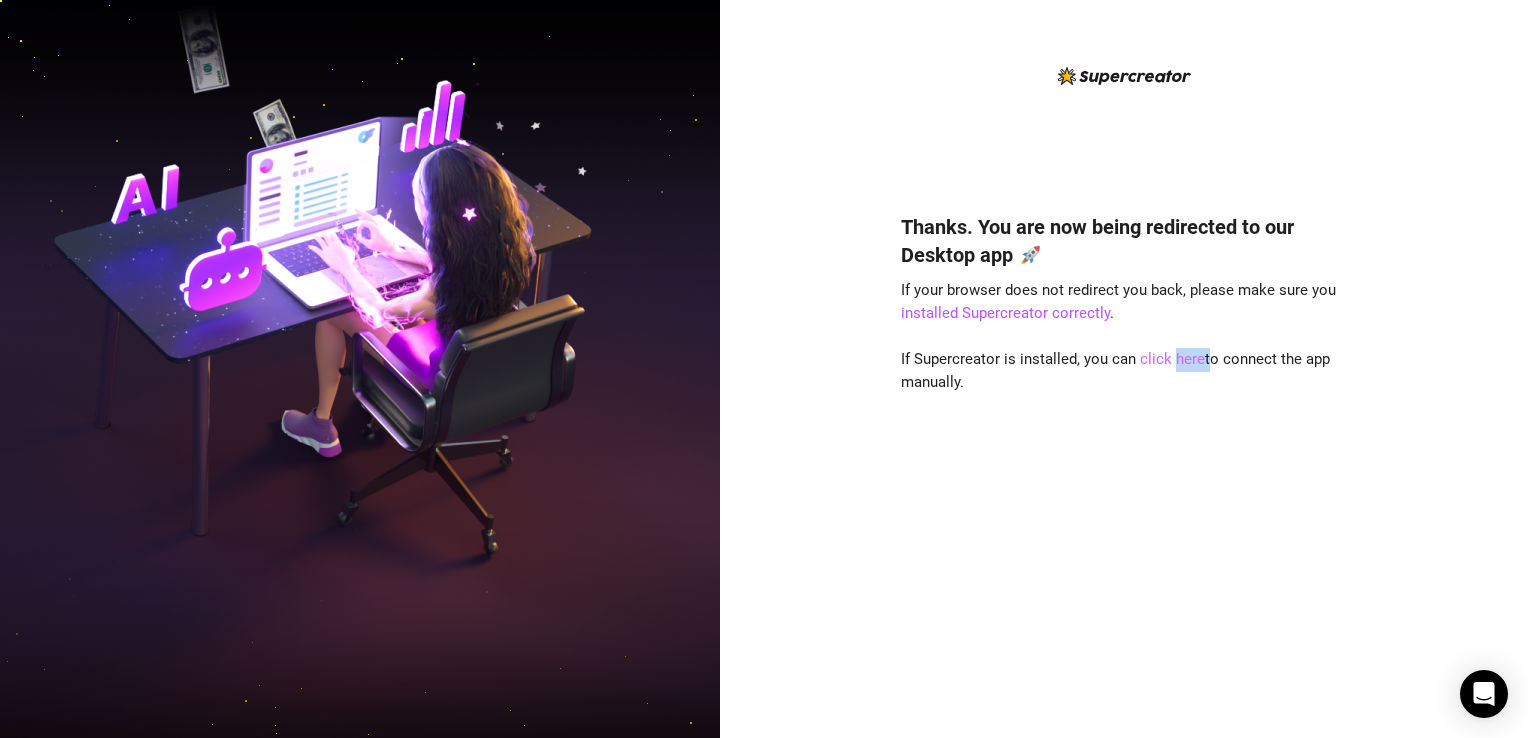 click on "click here" at bounding box center (1172, 359) 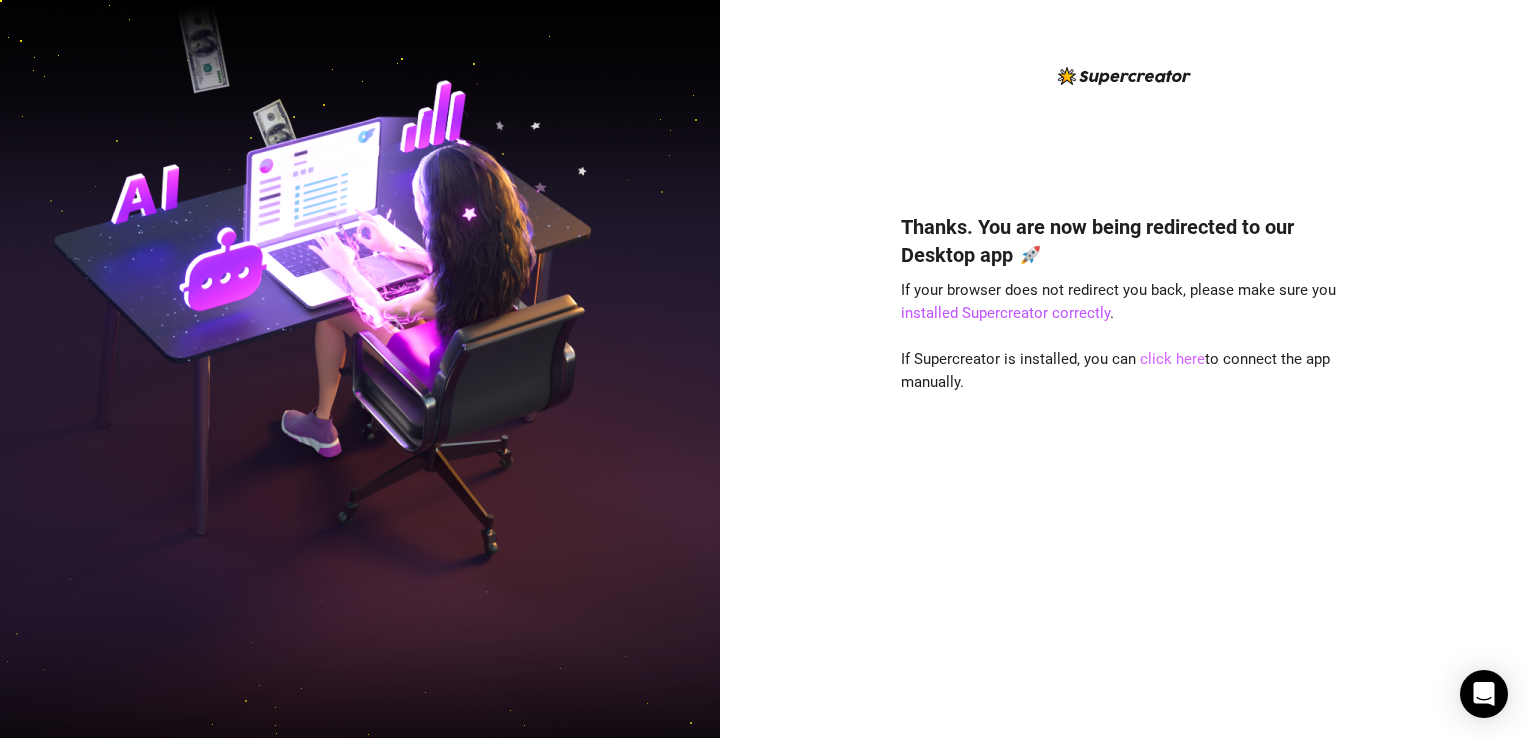 drag, startPoint x: 1176, startPoint y: 360, endPoint x: 1151, endPoint y: 361, distance: 25.019993 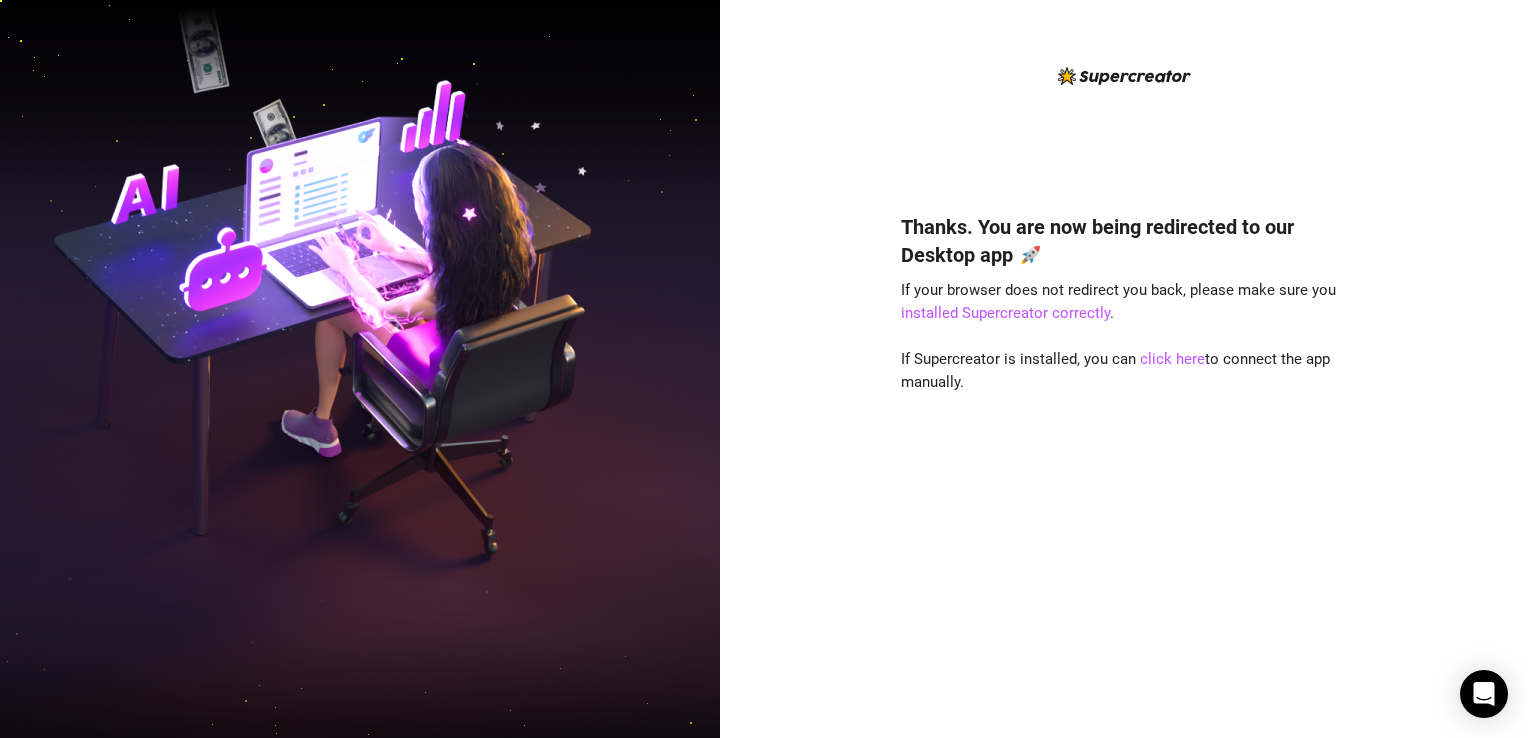 click on "If Supercreator is installed, you can   click here  to connect the app manually." at bounding box center [1115, 371] 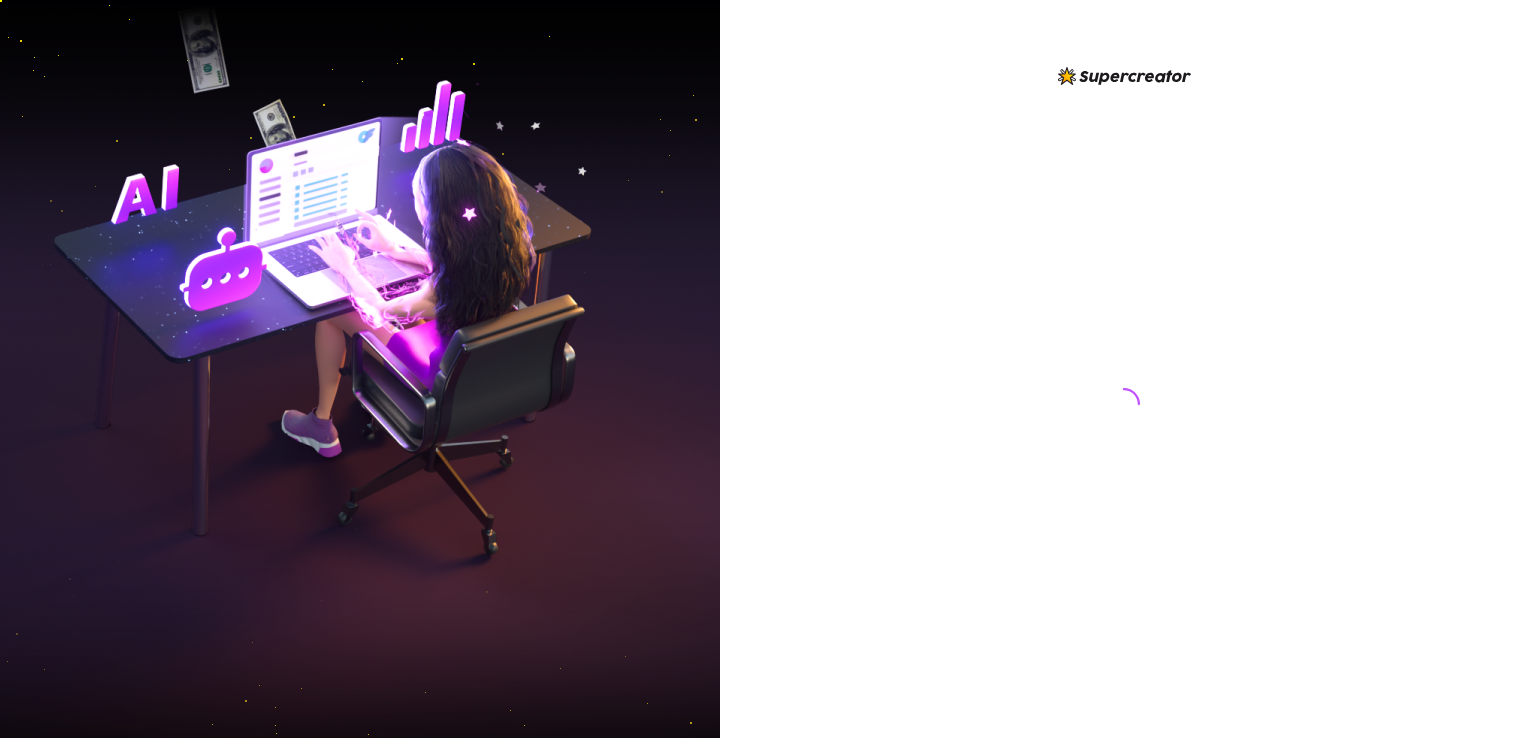 scroll, scrollTop: 0, scrollLeft: 0, axis: both 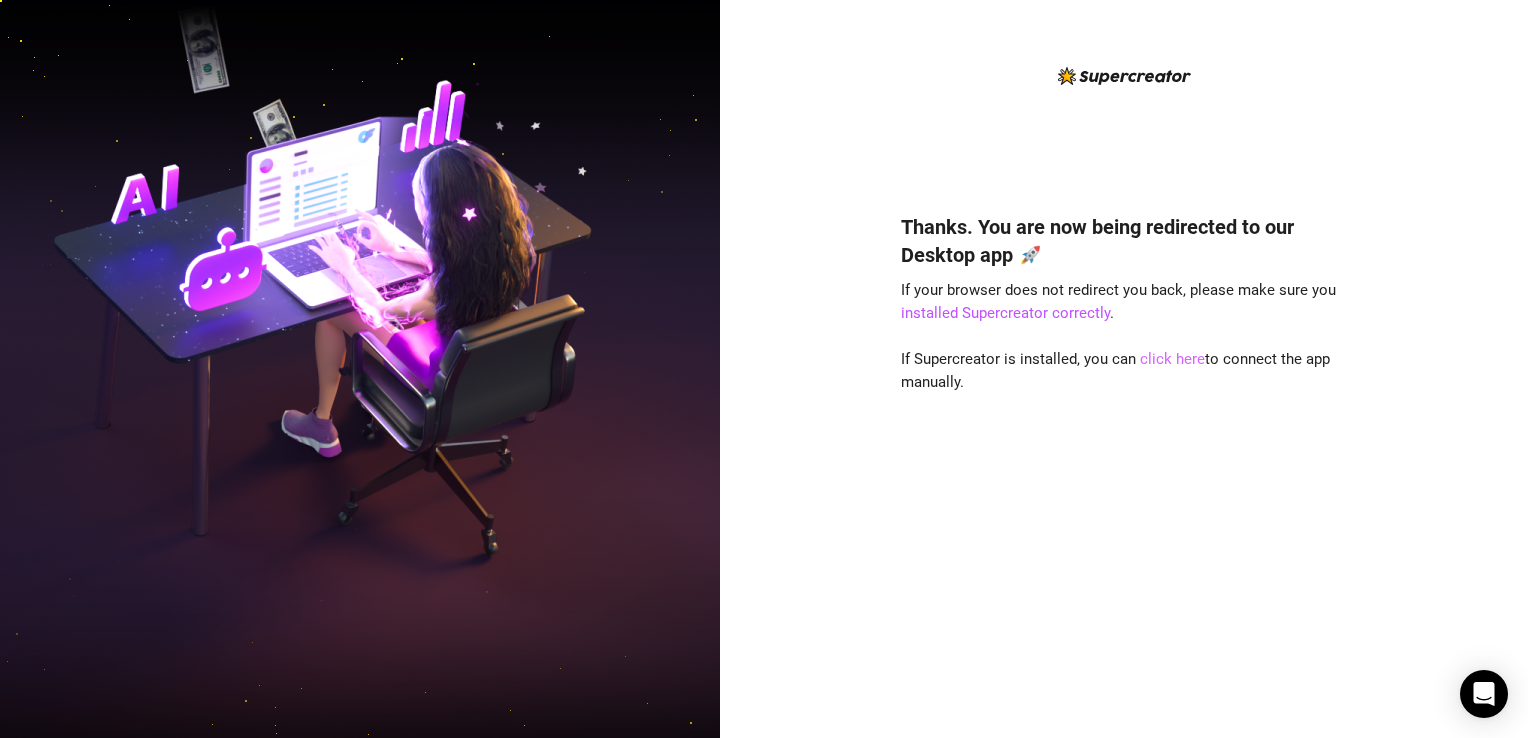 click on "click here" at bounding box center [1172, 359] 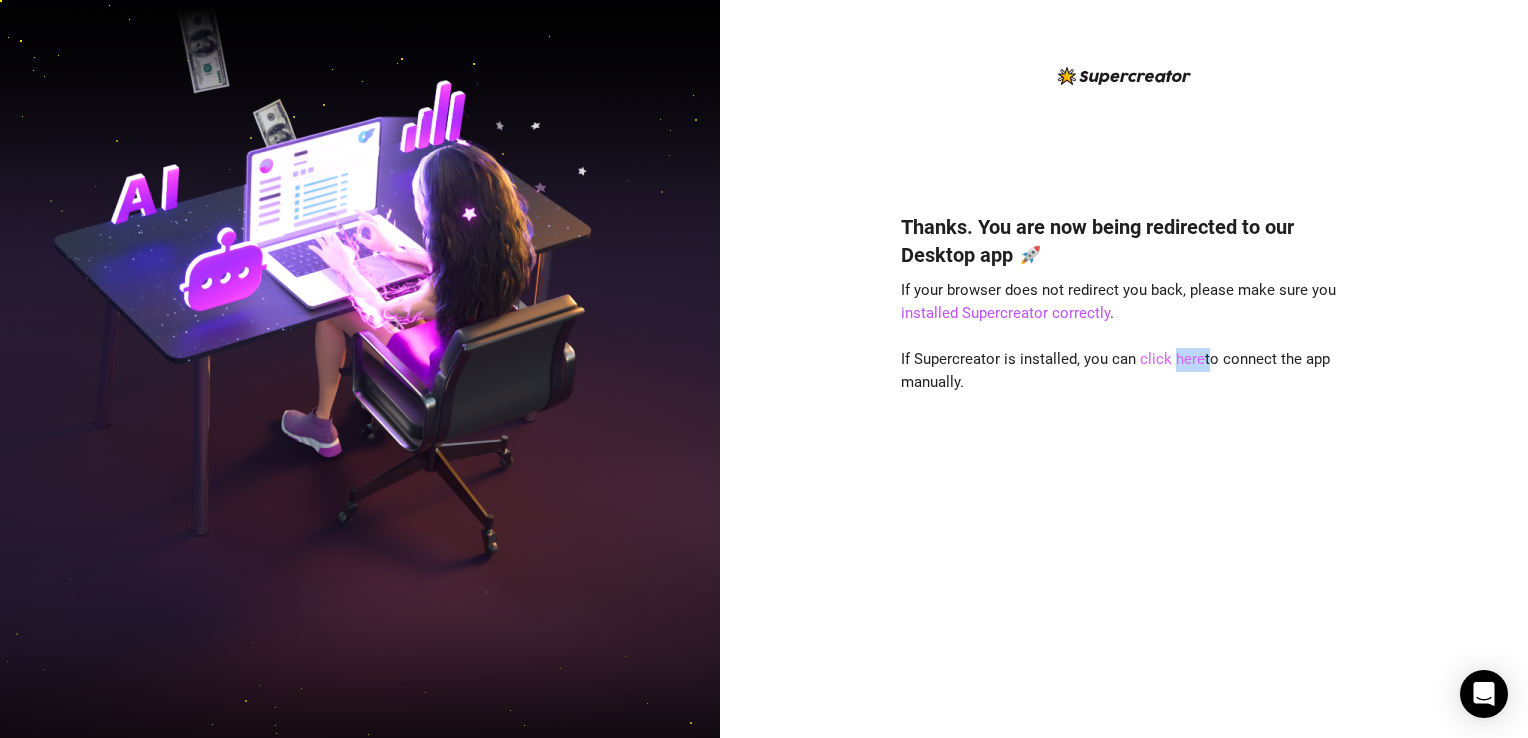 click on "click here" at bounding box center [1172, 359] 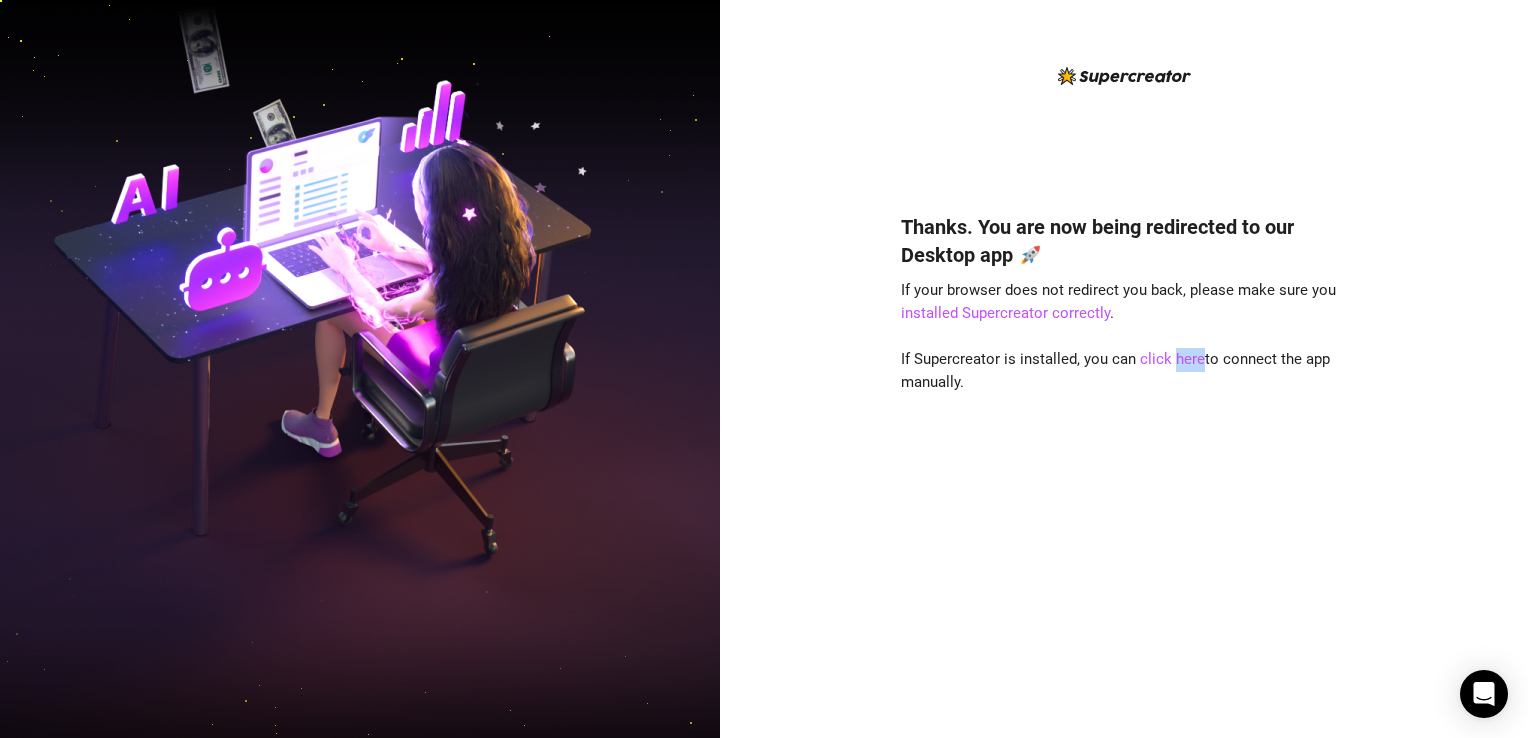 drag, startPoint x: 436, startPoint y: 178, endPoint x: 239, endPoint y: 147, distance: 199.42416 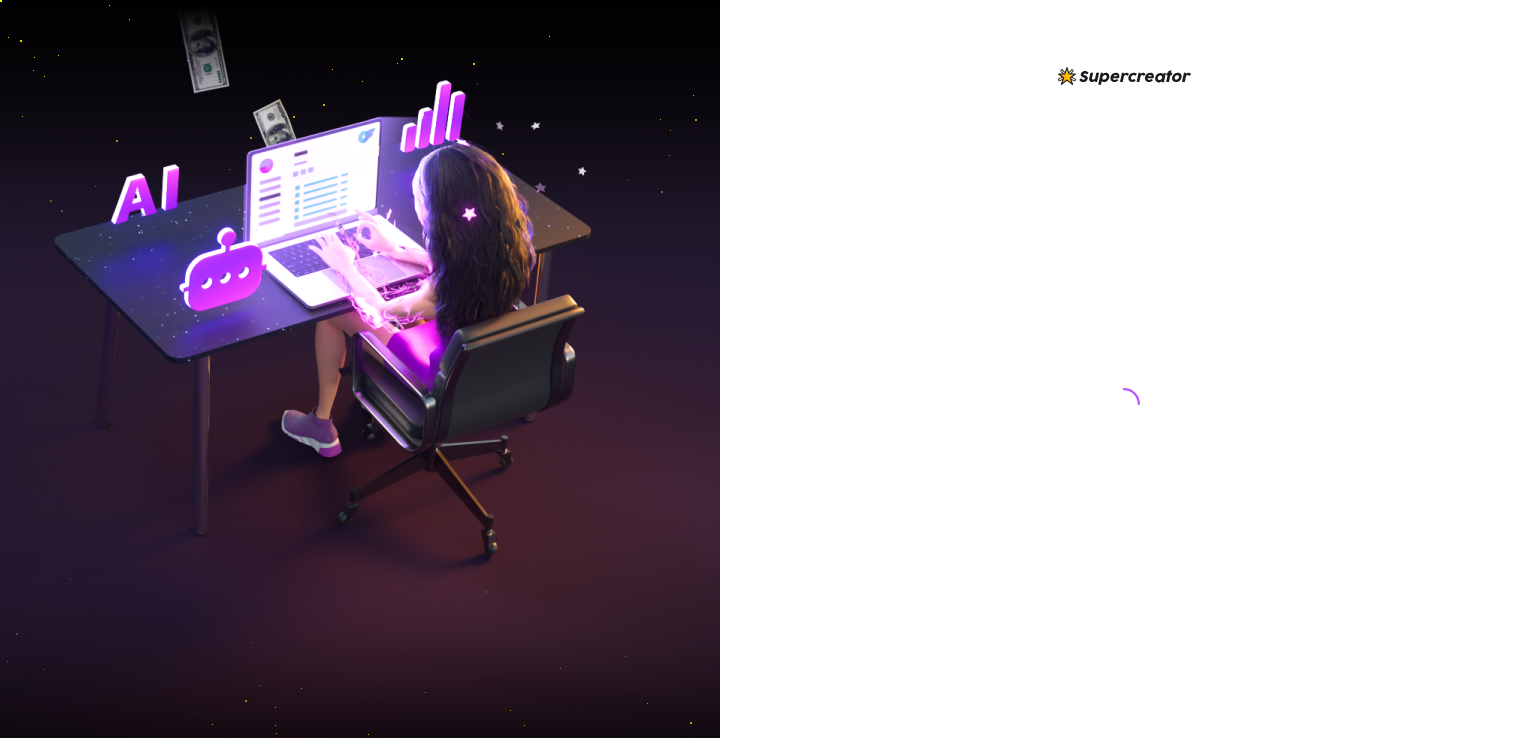 scroll, scrollTop: 0, scrollLeft: 0, axis: both 